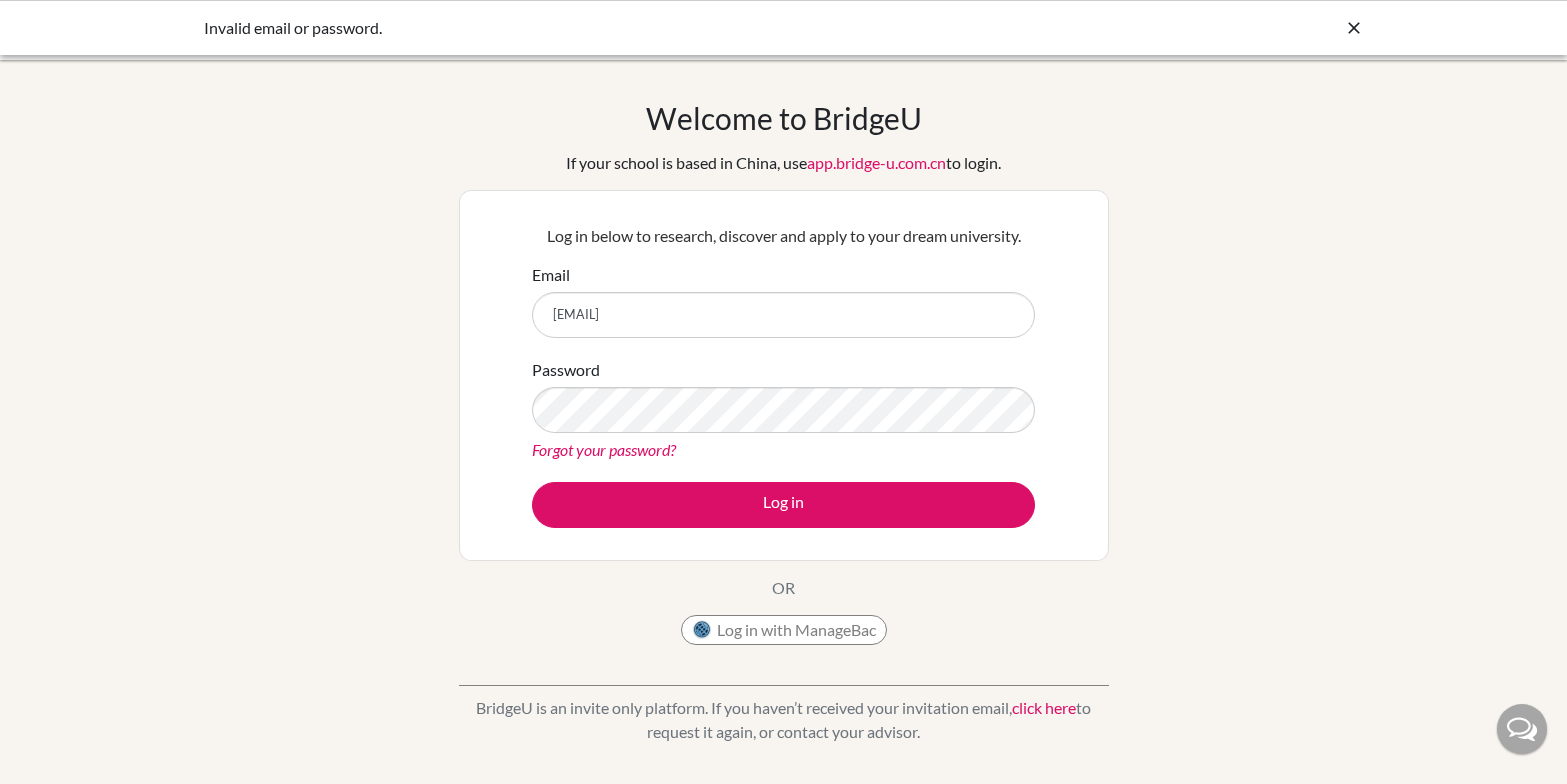 scroll, scrollTop: 0, scrollLeft: 0, axis: both 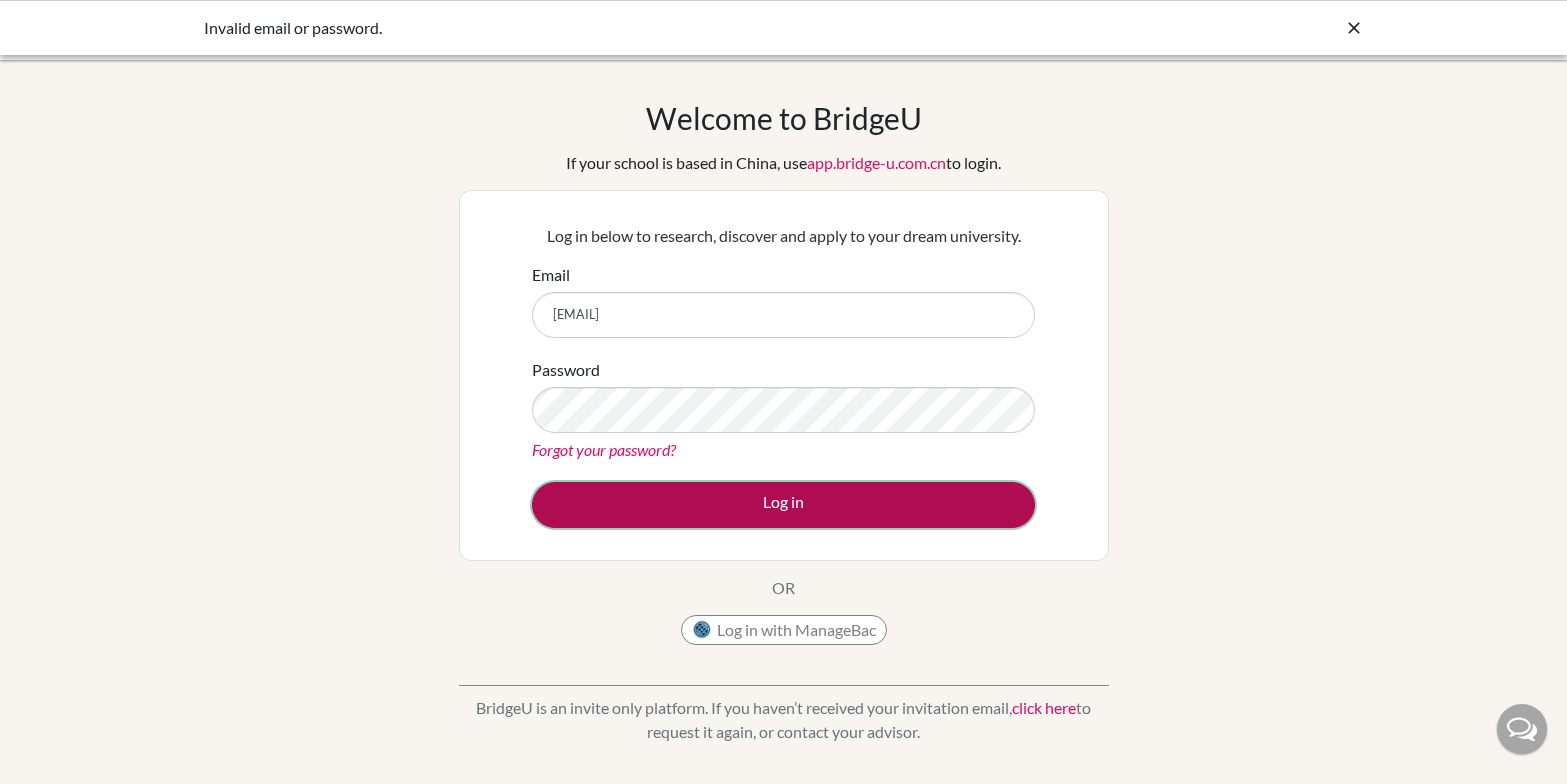click on "Log in" at bounding box center (783, 505) 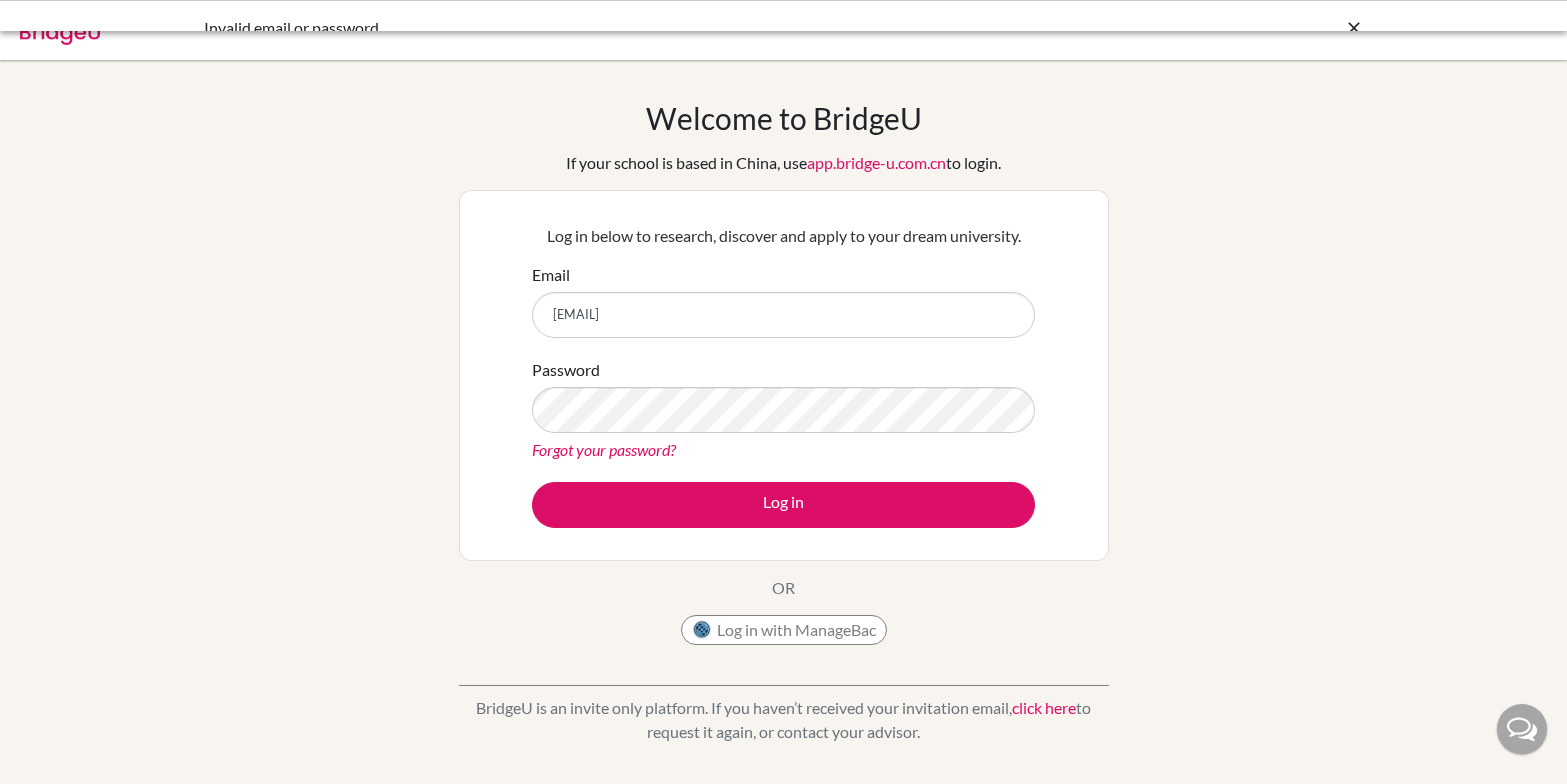 scroll, scrollTop: 0, scrollLeft: 0, axis: both 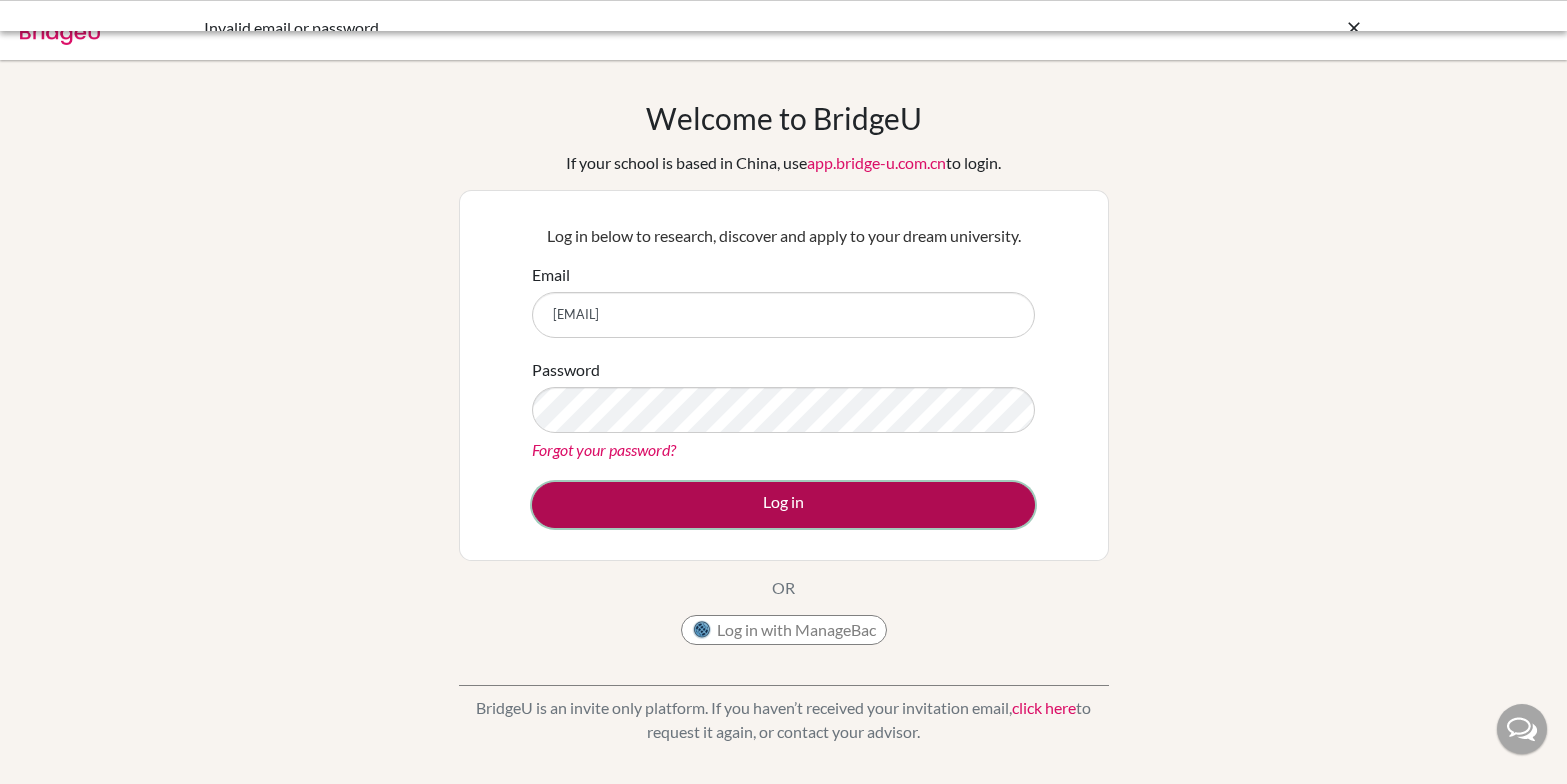 drag, startPoint x: 0, startPoint y: 0, endPoint x: 671, endPoint y: 497, distance: 835.01495 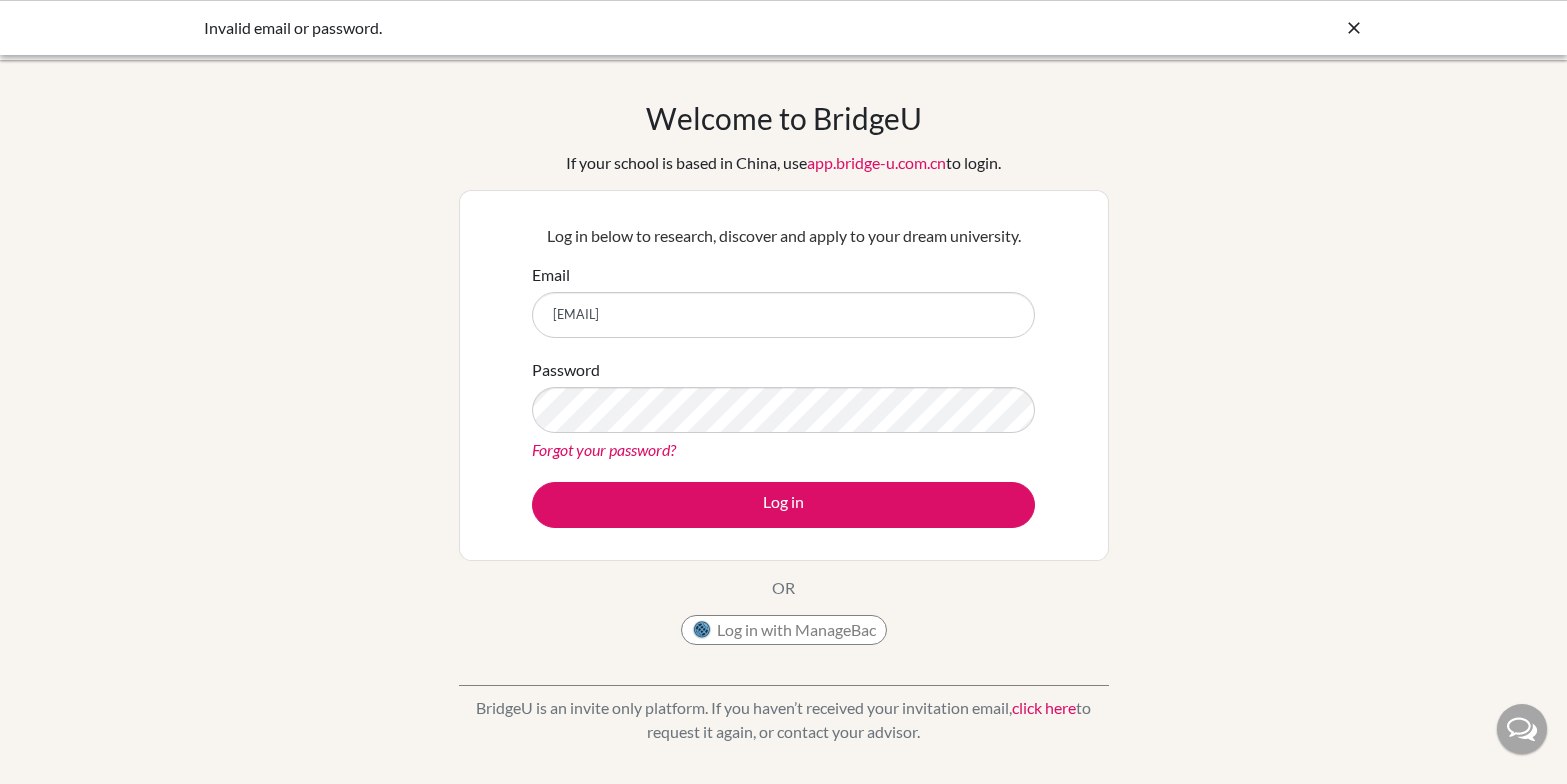 scroll, scrollTop: 0, scrollLeft: 0, axis: both 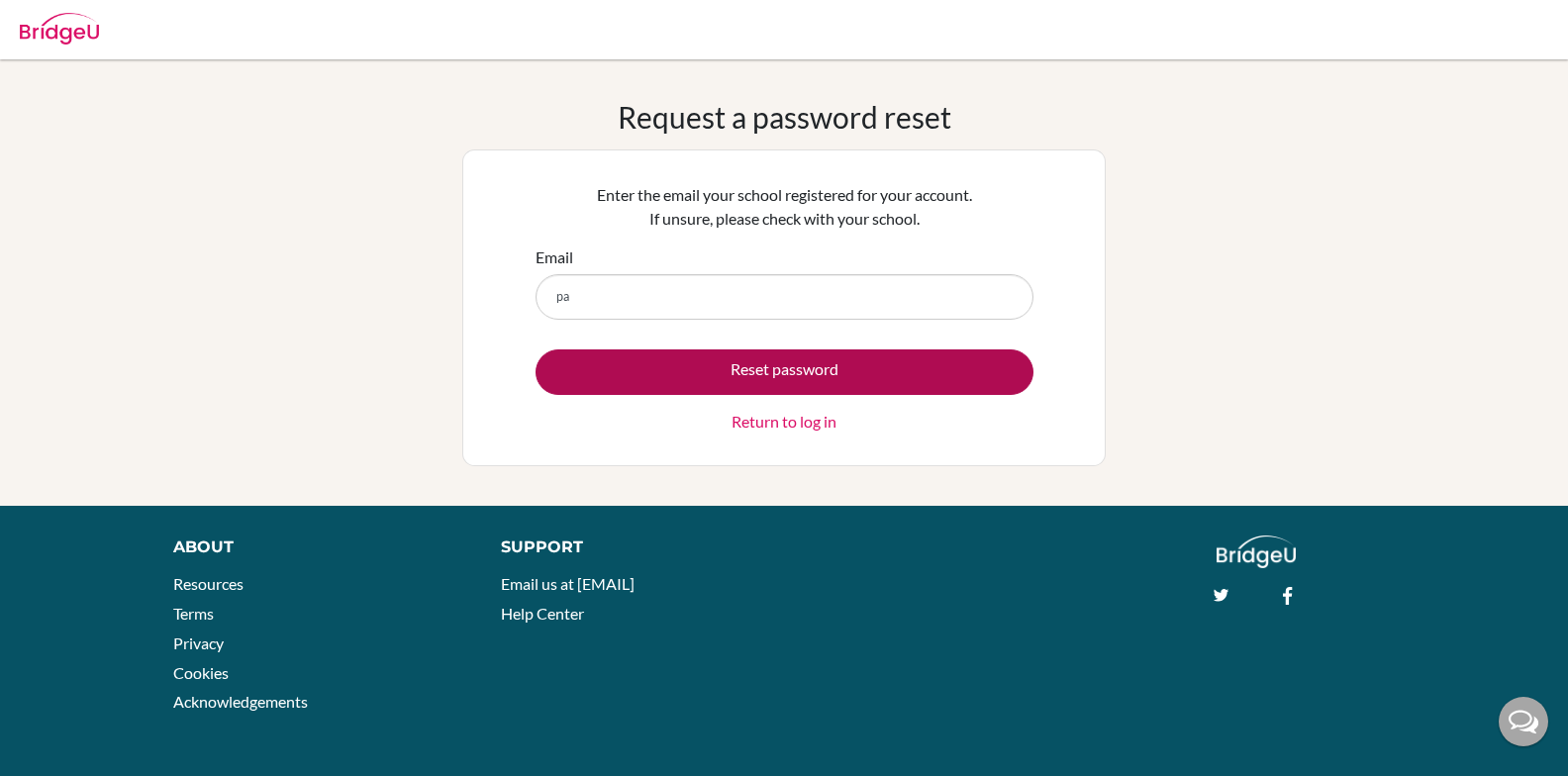 type on "pavnoorsodhia2028@sfhs.in" 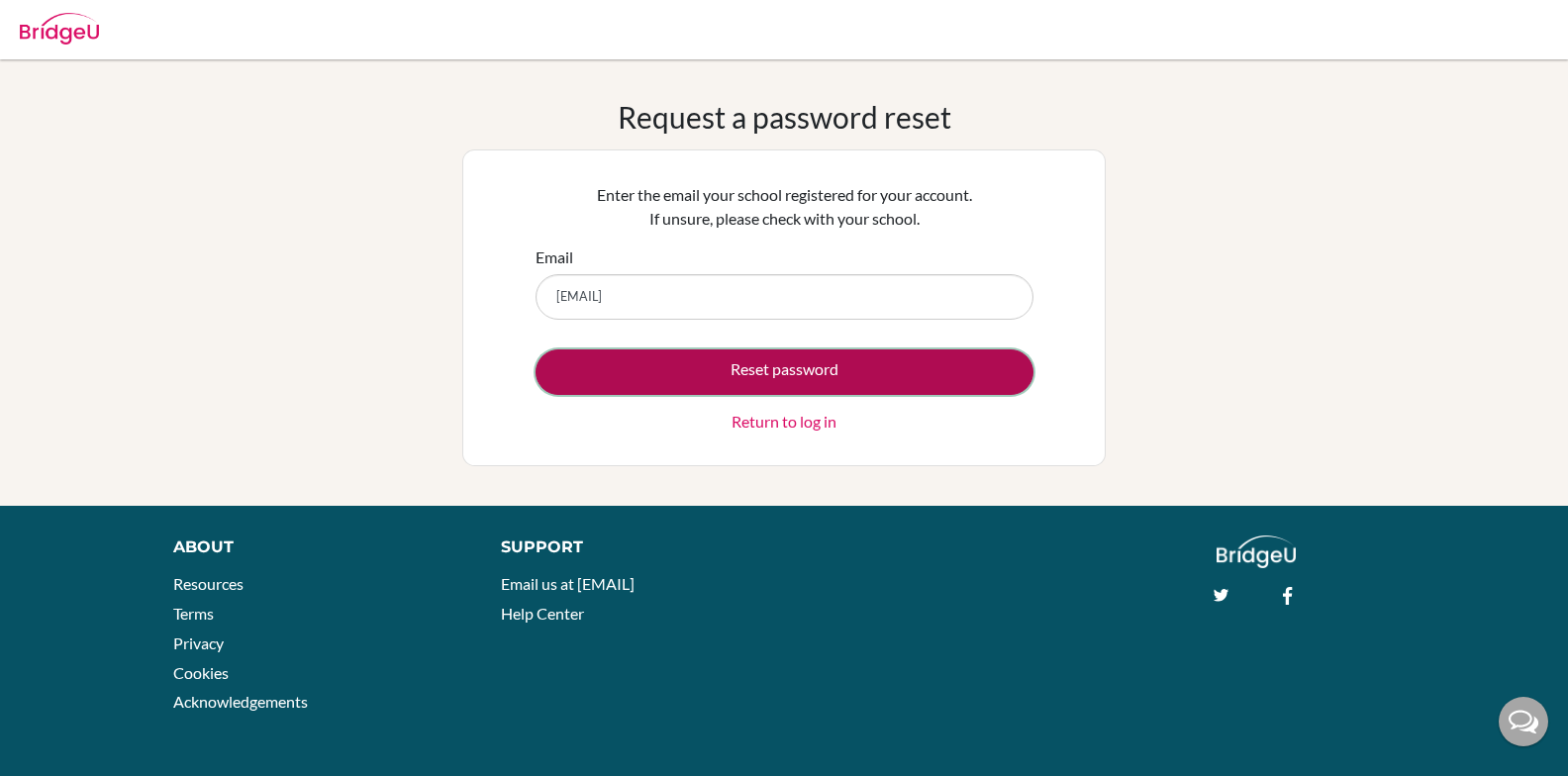 click on "Reset password" at bounding box center [784, 372] 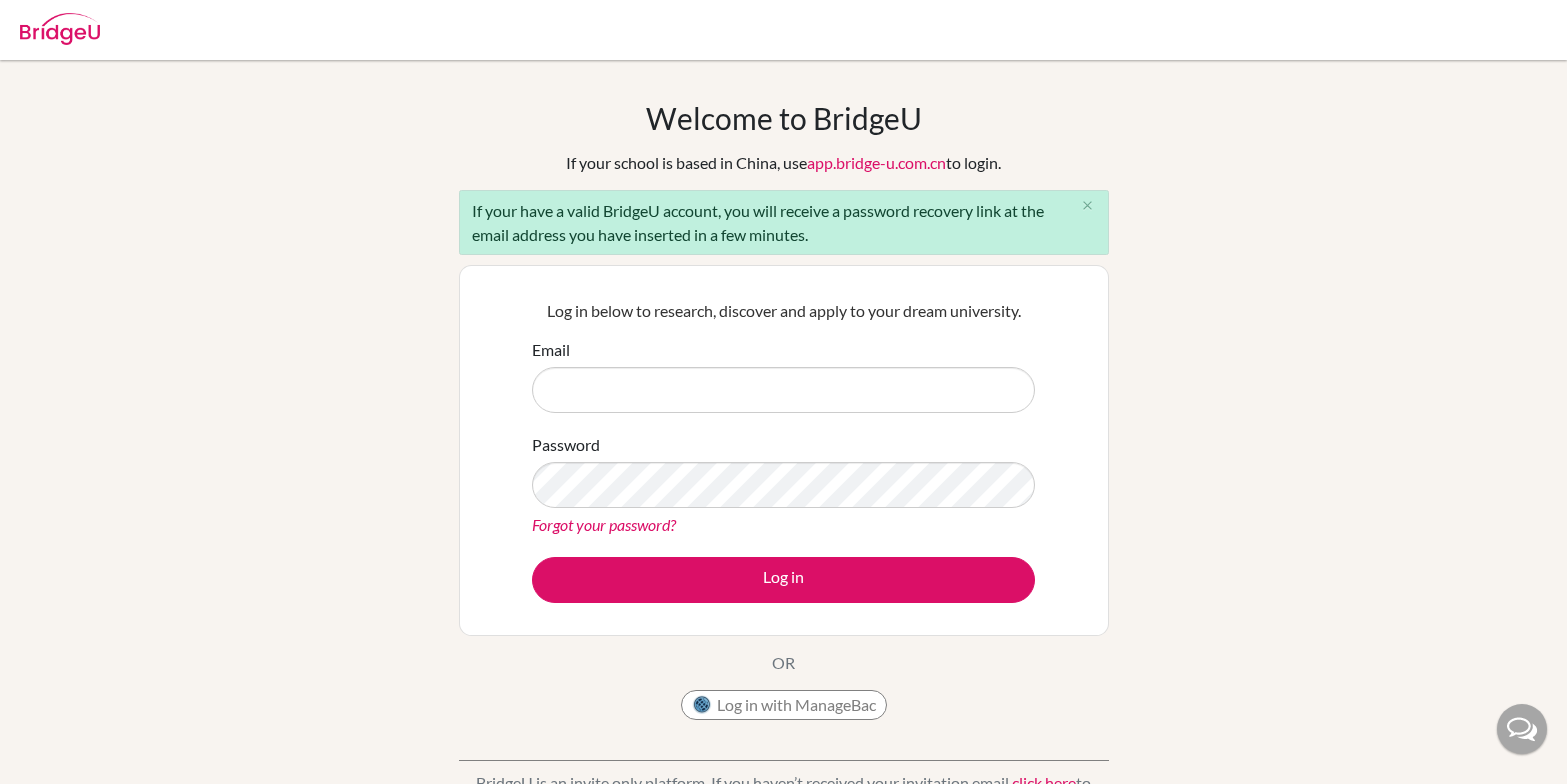 scroll, scrollTop: 0, scrollLeft: 0, axis: both 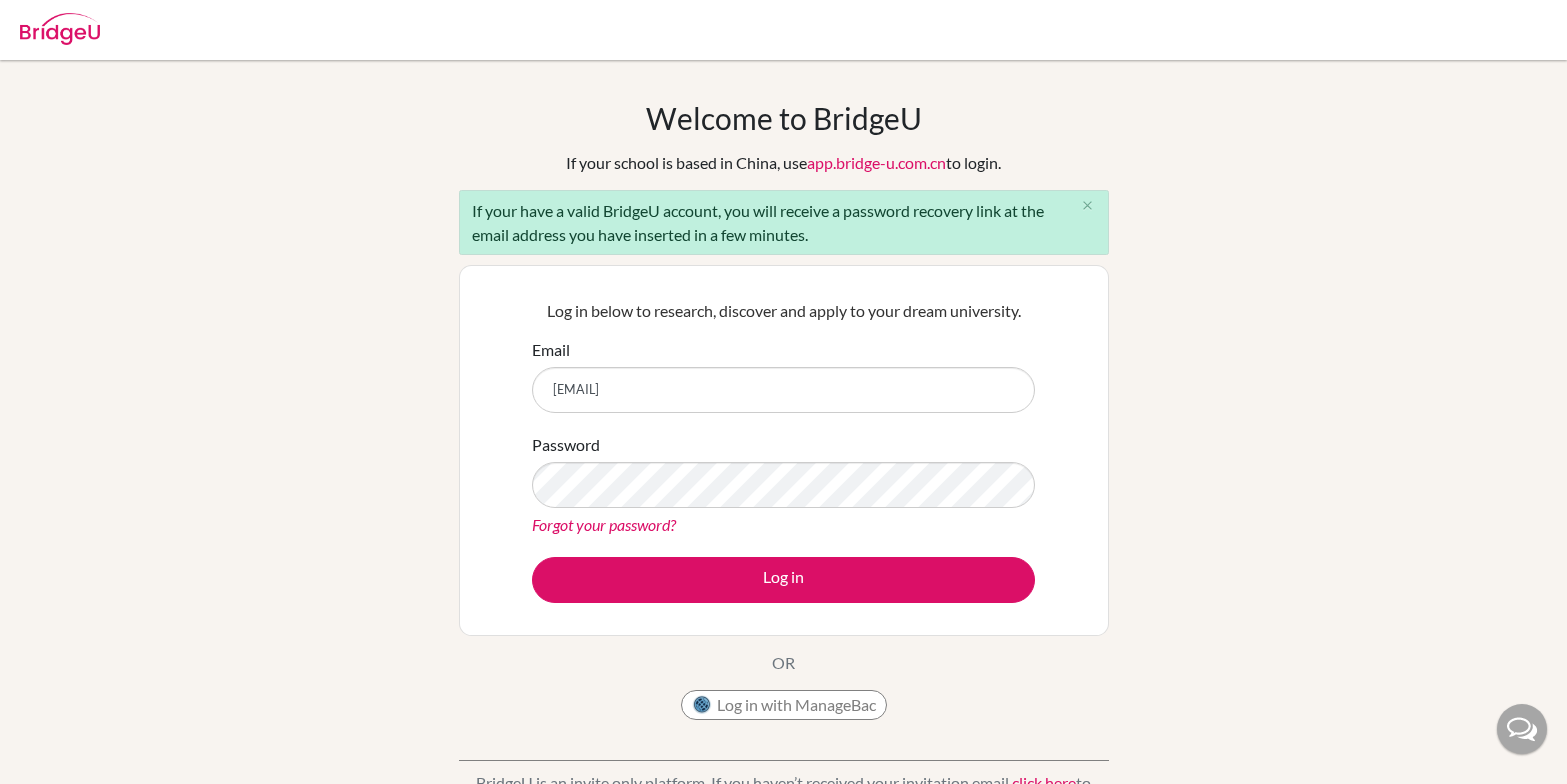 click on "[EMAIL]" at bounding box center (783, 390) 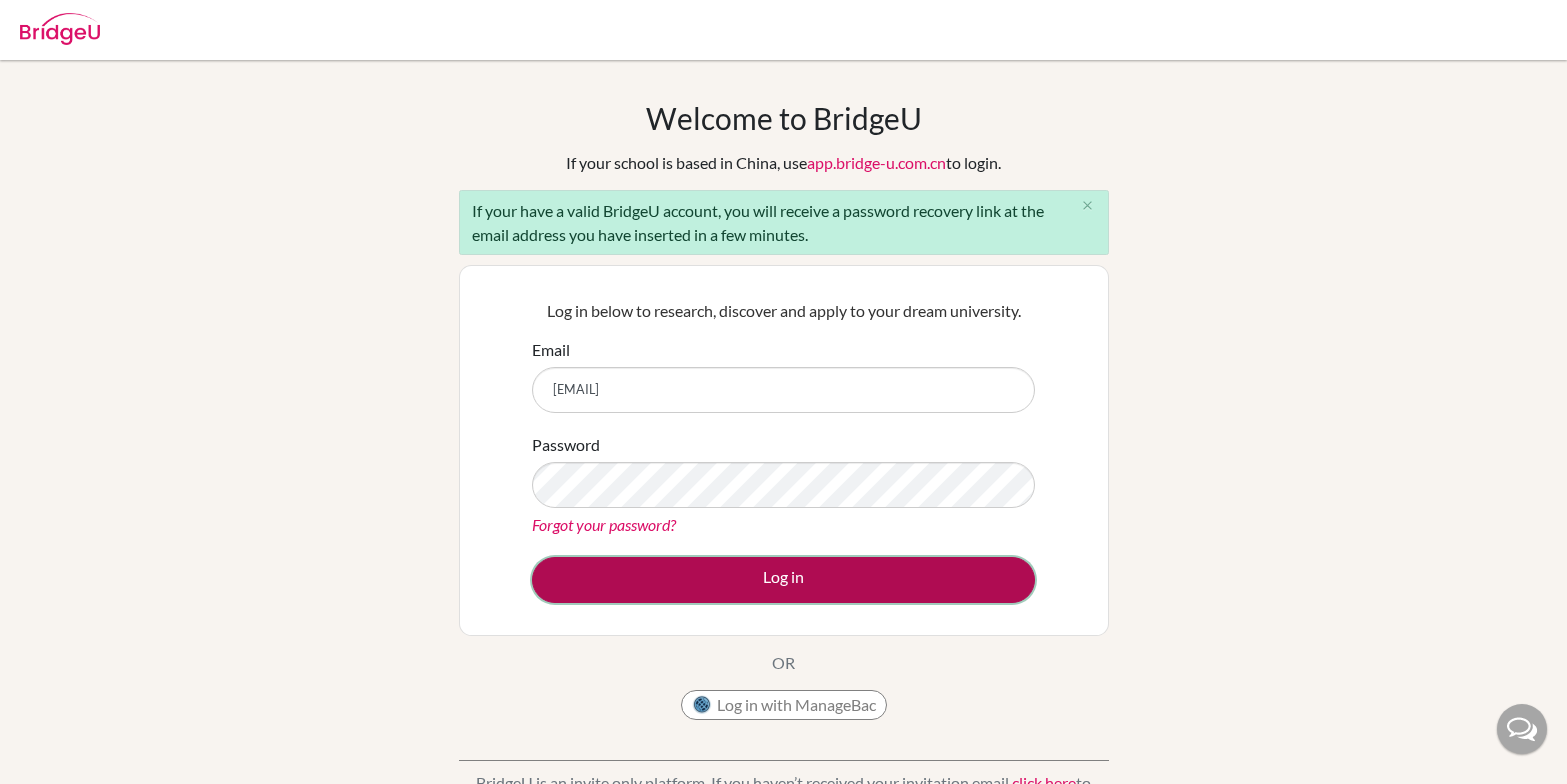 click on "Log in" at bounding box center (783, 580) 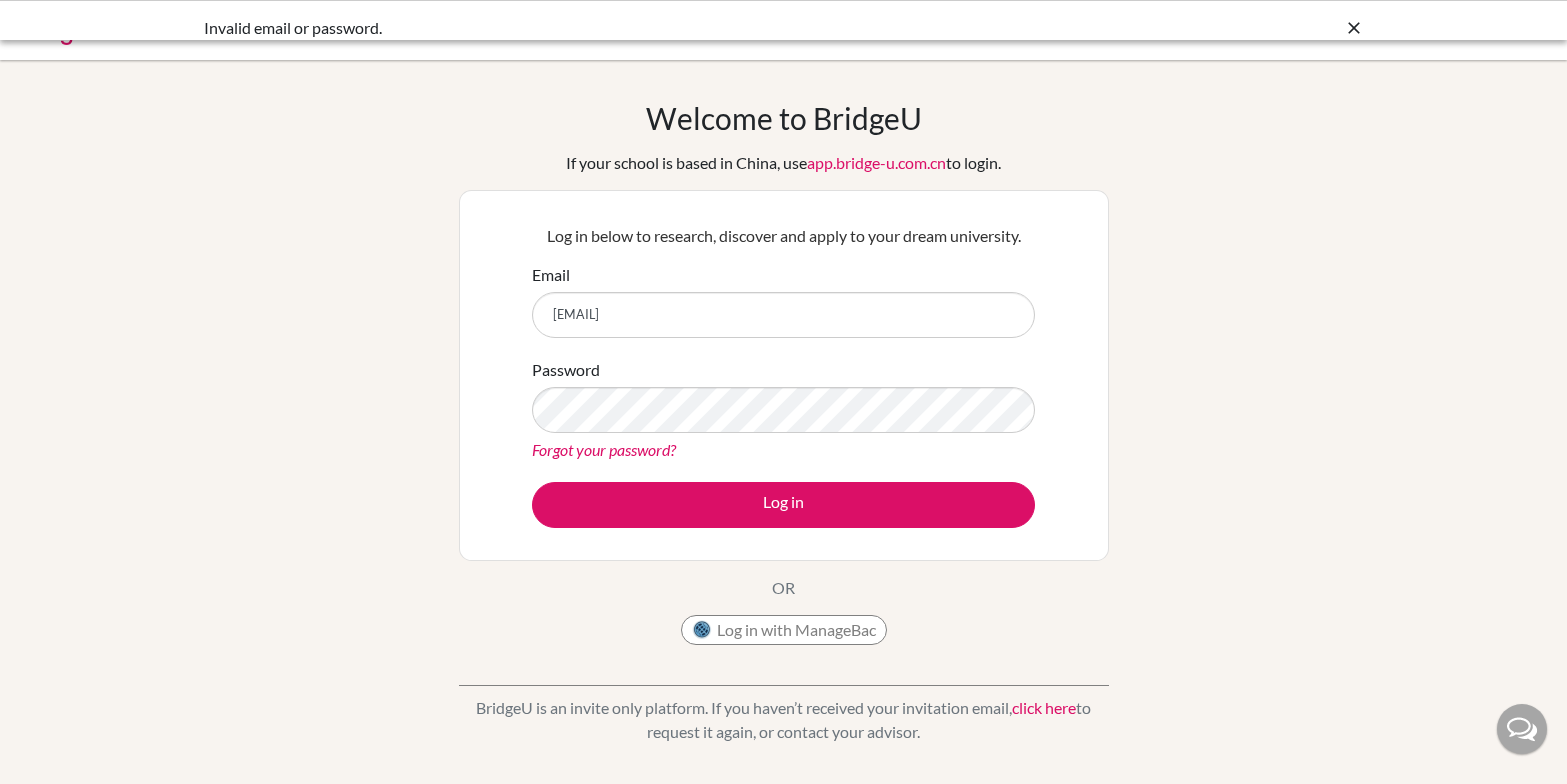 scroll, scrollTop: 0, scrollLeft: 0, axis: both 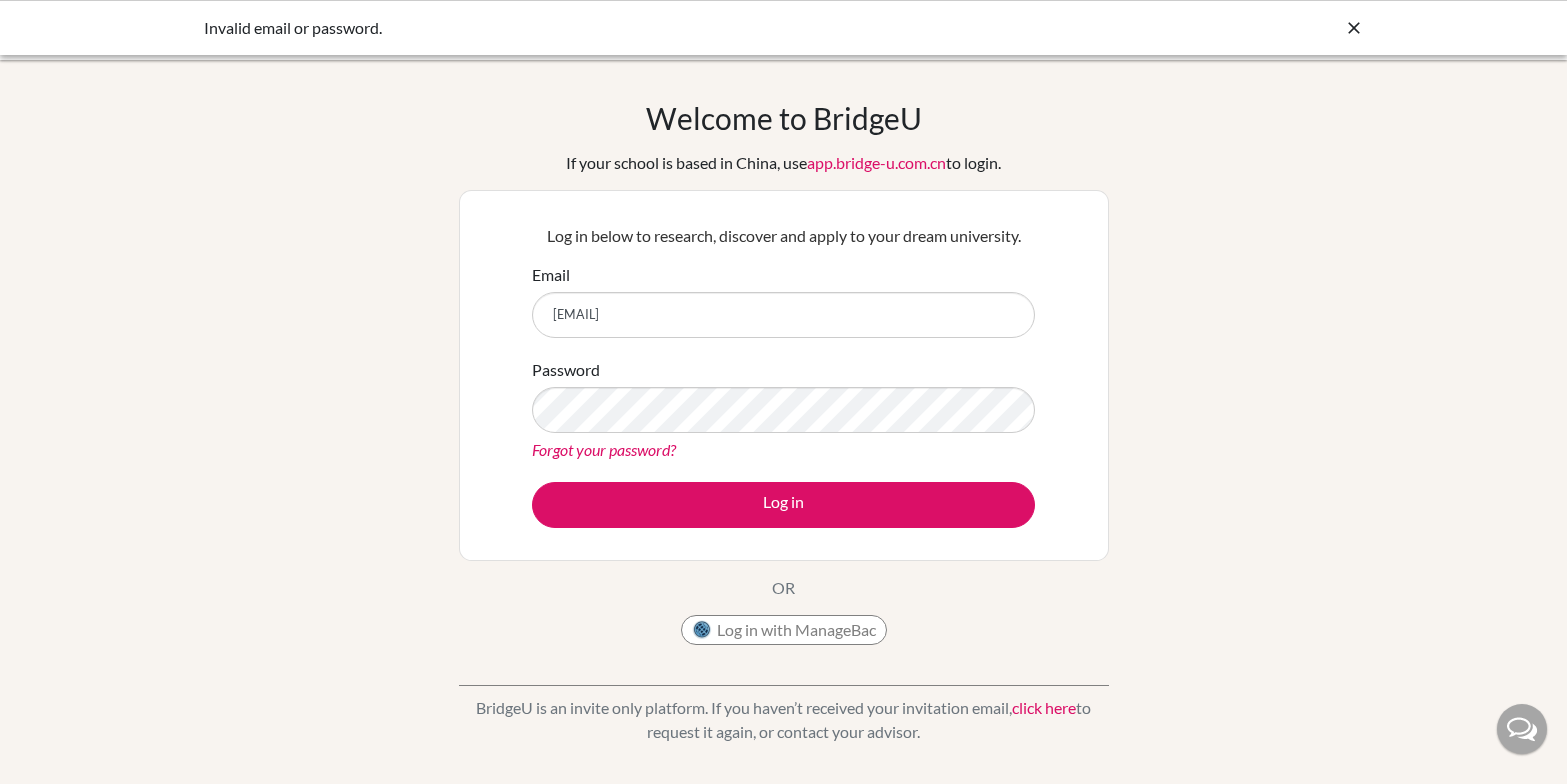 click on "[EMAIL]" at bounding box center [783, 315] 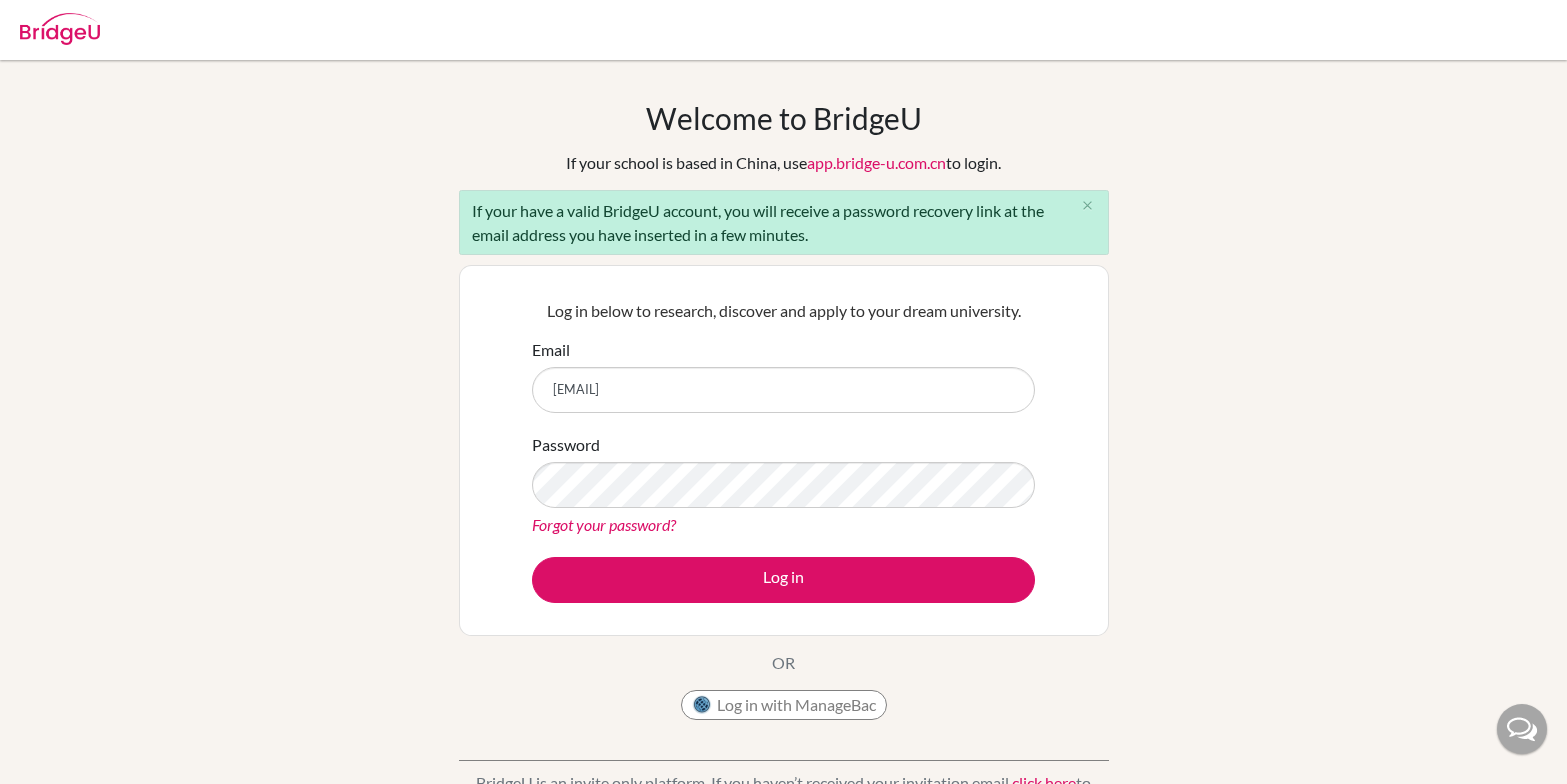 scroll, scrollTop: 0, scrollLeft: 0, axis: both 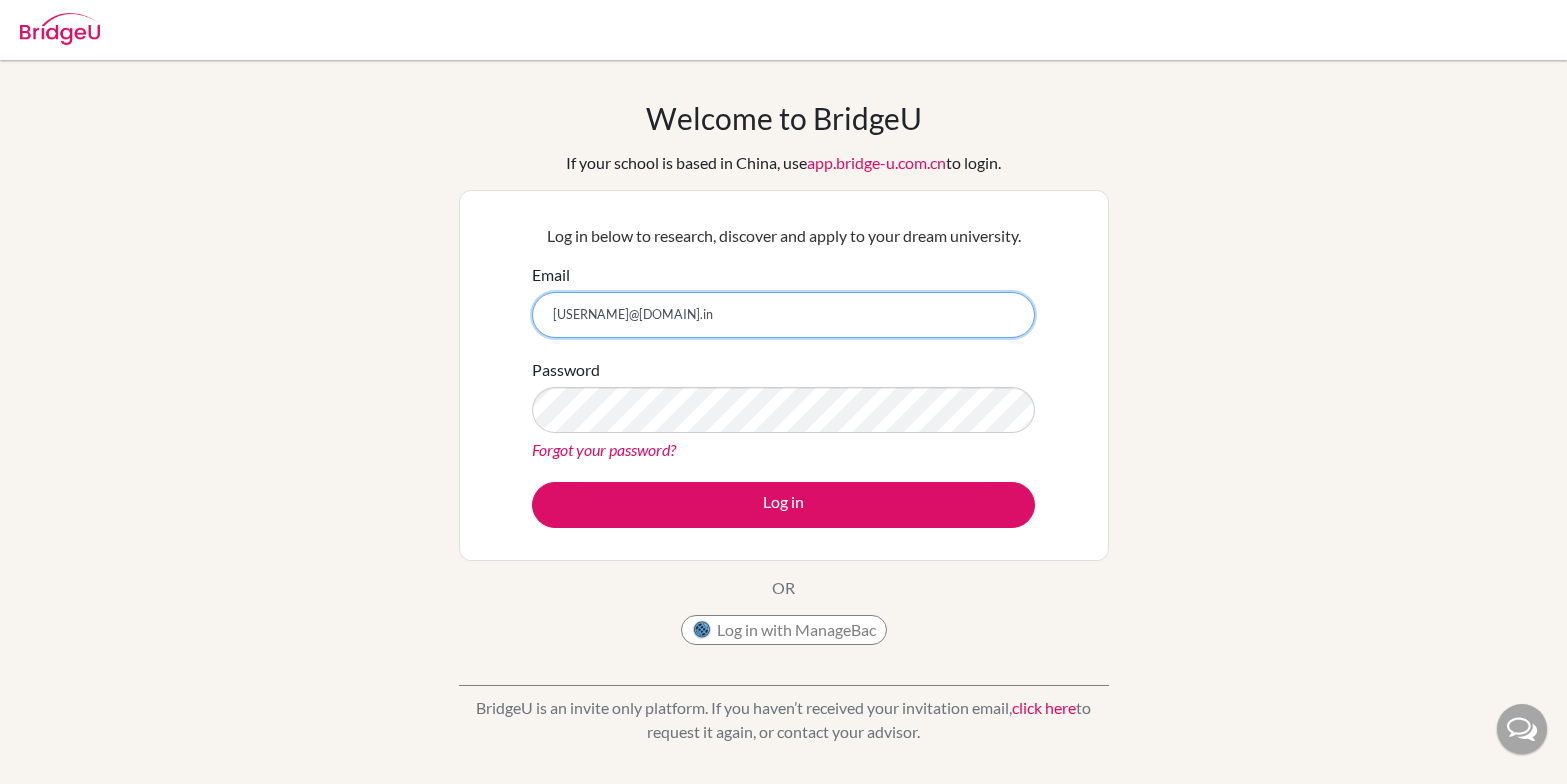 click on "Log in" at bounding box center [783, 505] 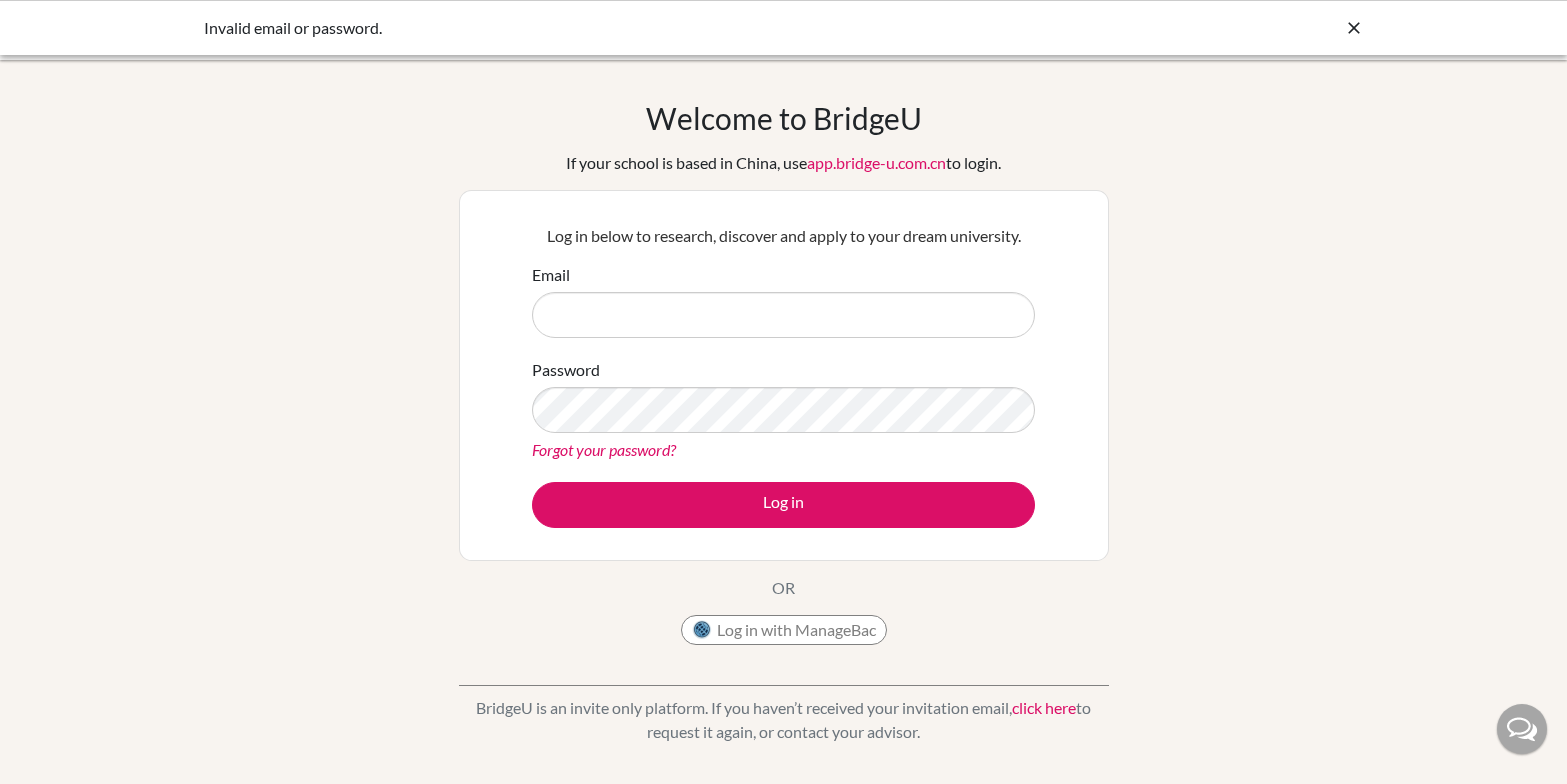 scroll, scrollTop: 0, scrollLeft: 0, axis: both 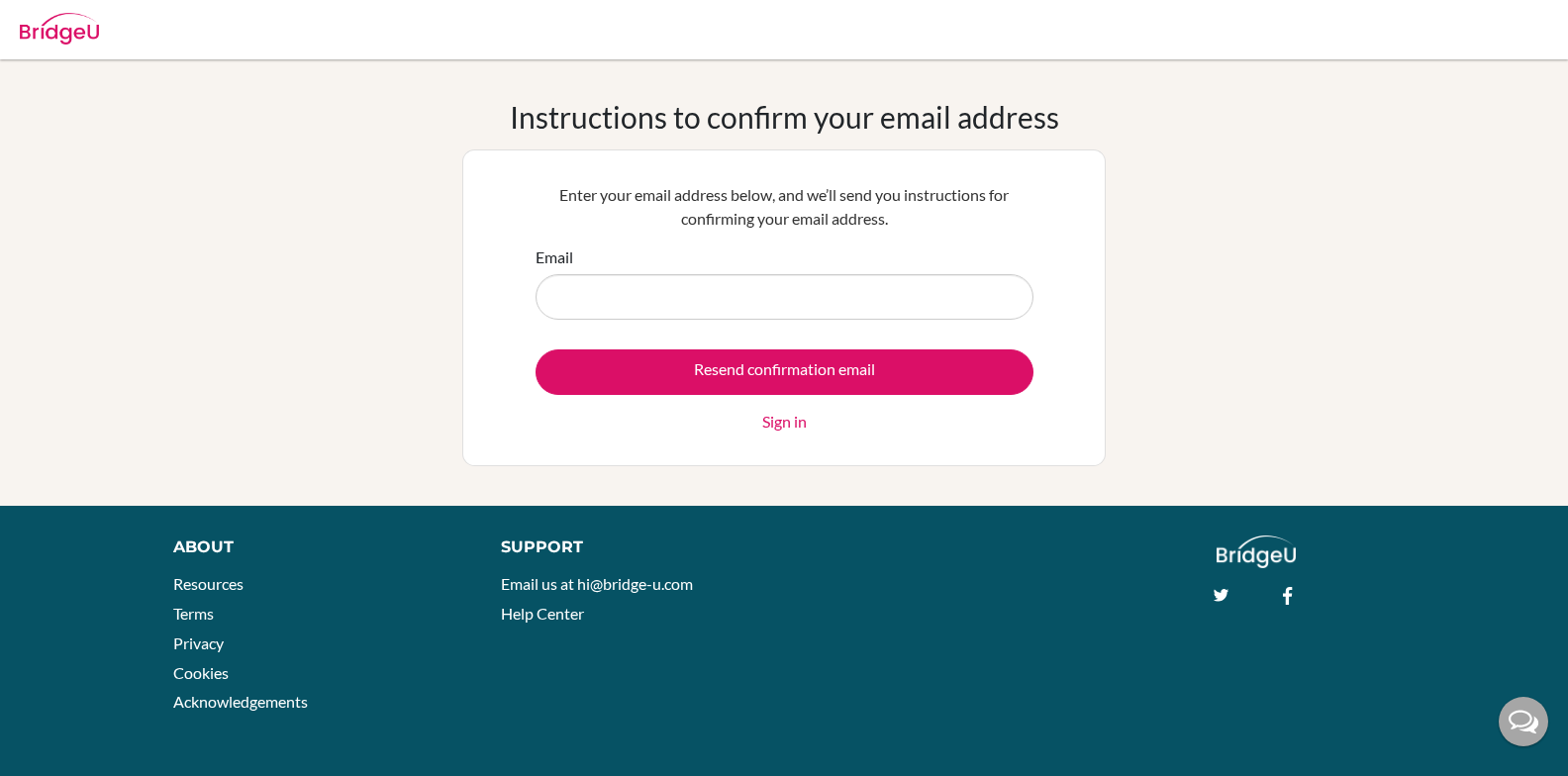 click on "Email
Resend confirmation email
Sign in" at bounding box center [784, 340] 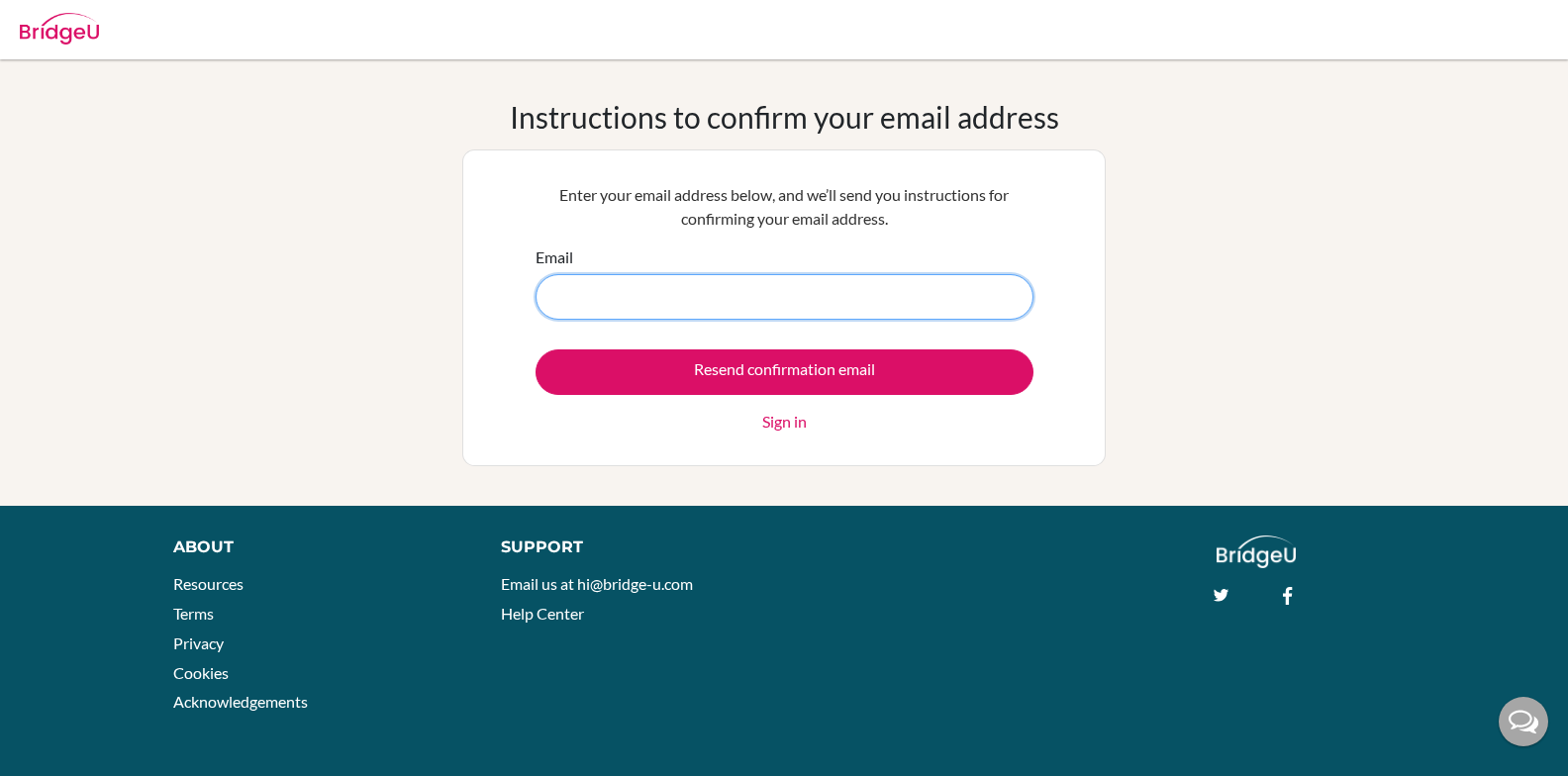 click on "Email" at bounding box center [784, 297] 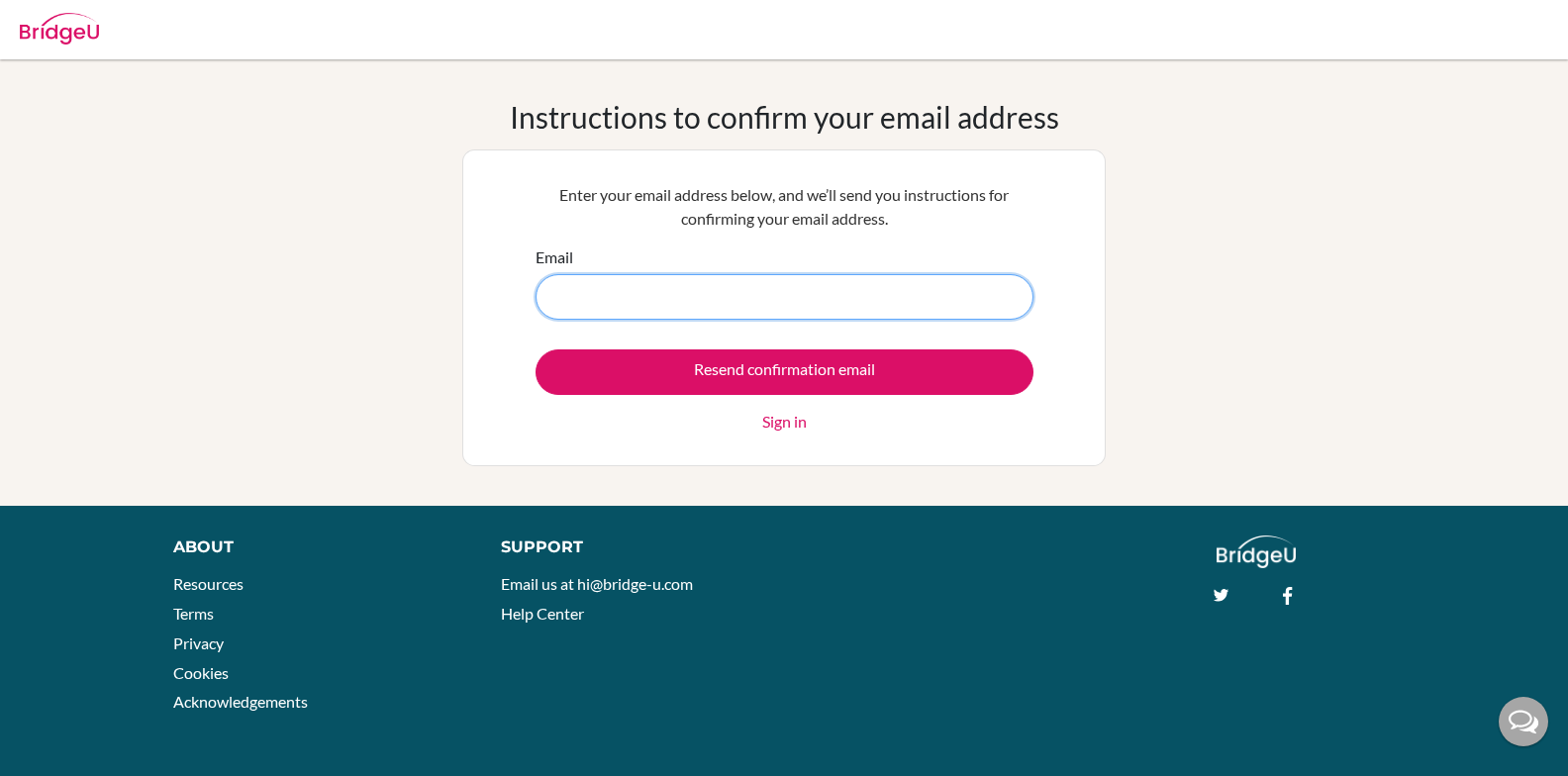 type on "[EMAIL]" 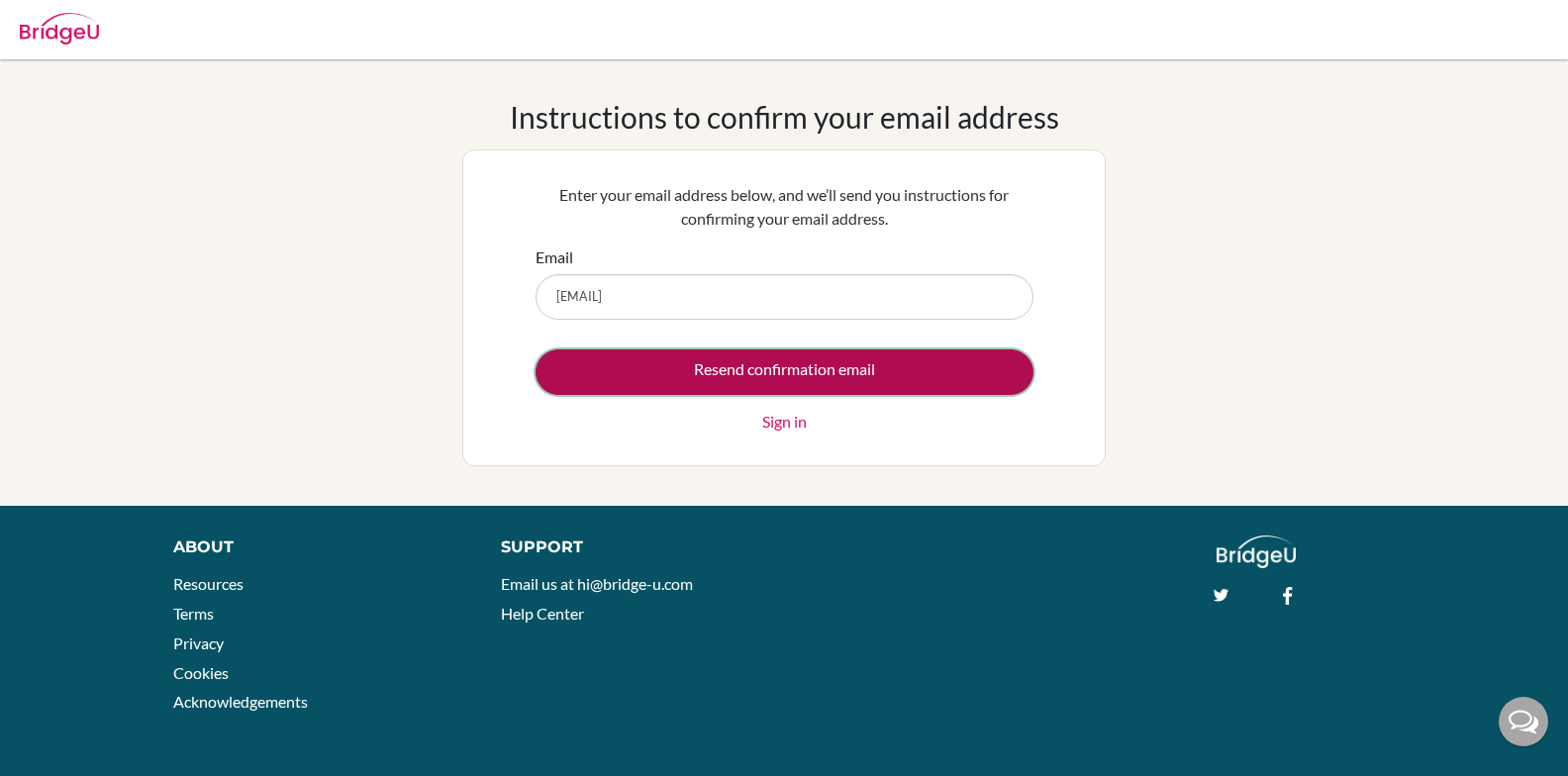 click on "Resend confirmation email" at bounding box center [784, 372] 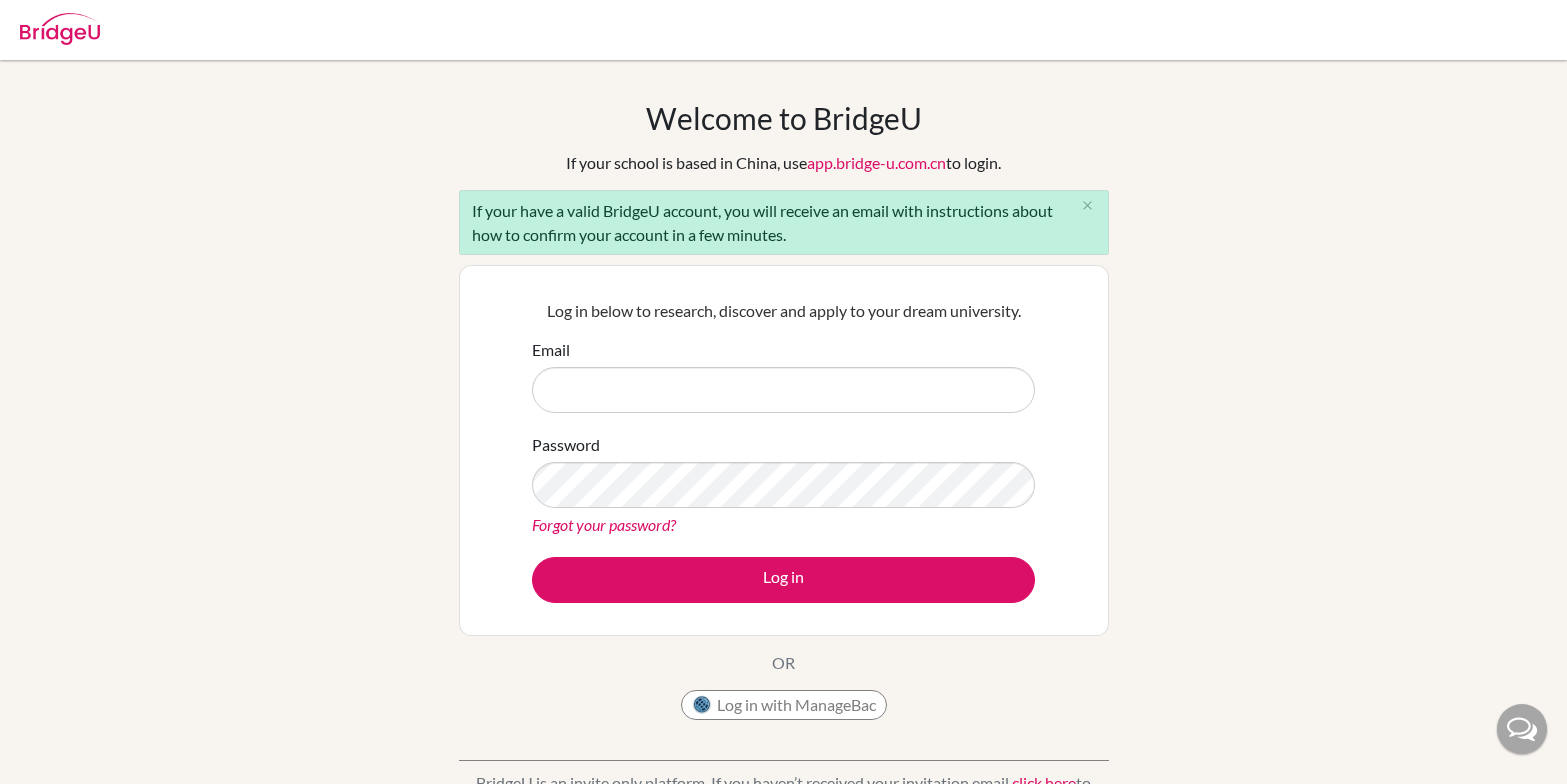 scroll, scrollTop: 0, scrollLeft: 0, axis: both 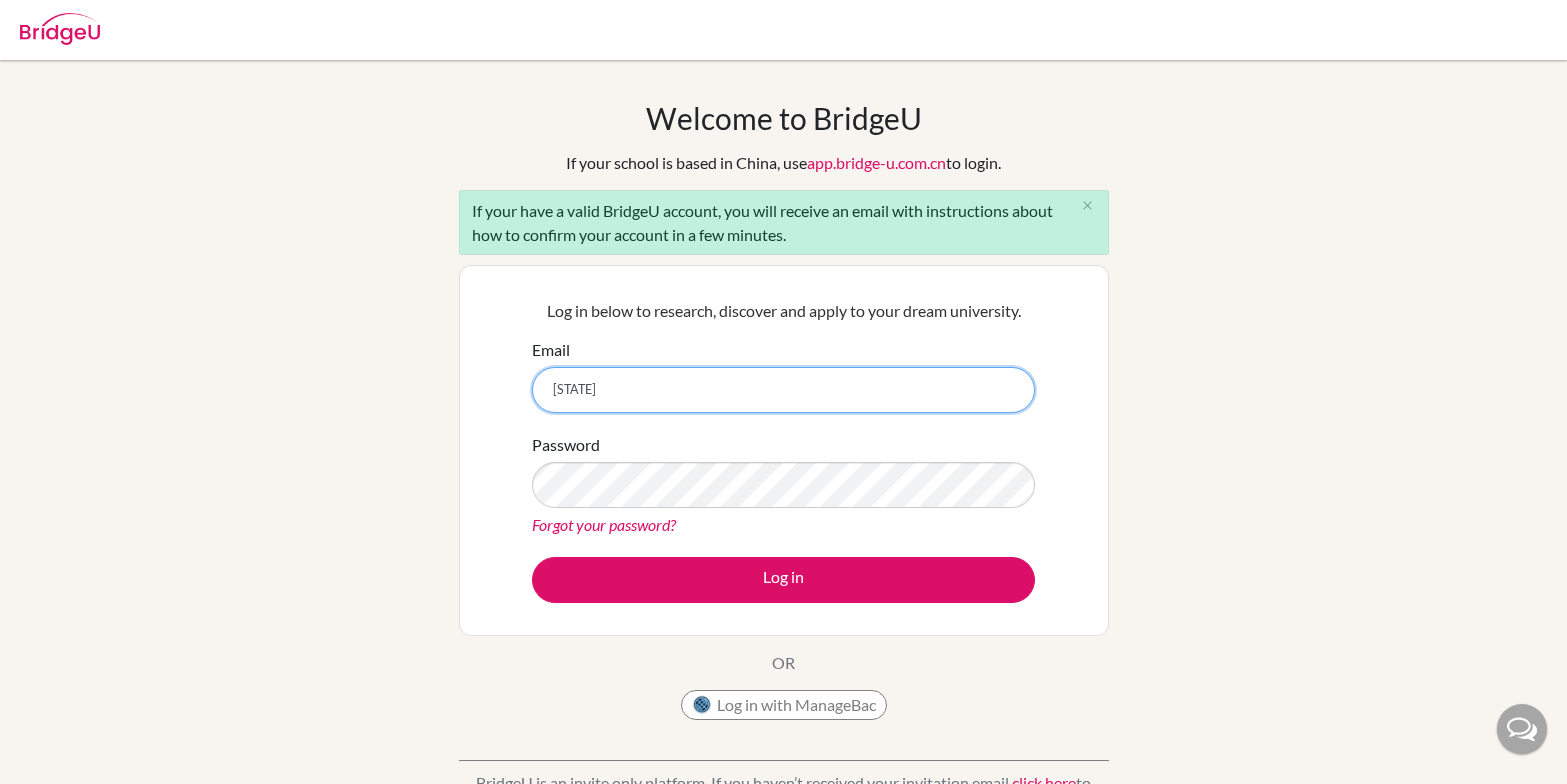 type on "pavnoorsodhia2028@example.com" 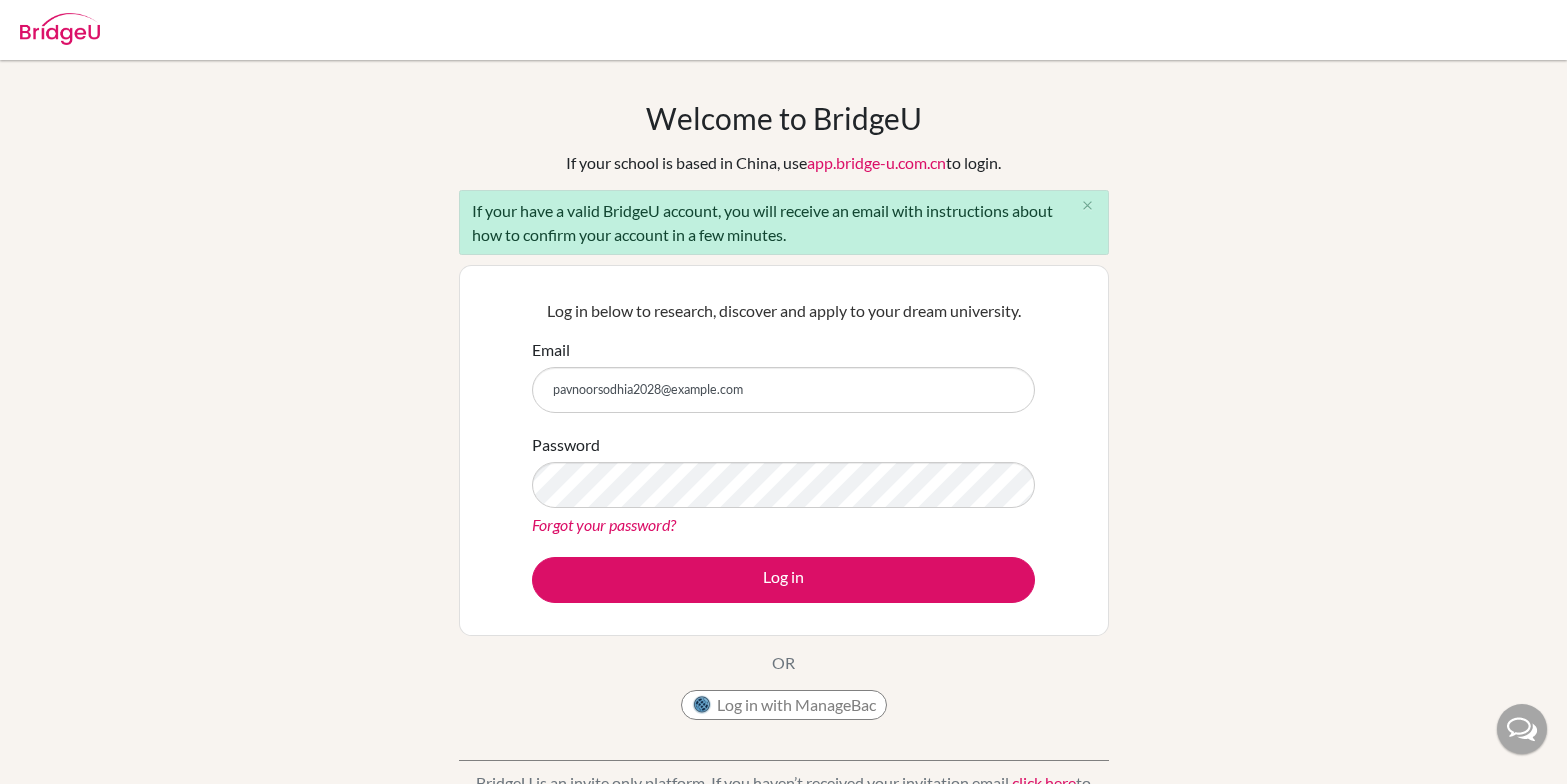 click on "If your have a valid BridgeU account, you will receive an email with instructions about how to confirm your account in a few minutes.
close" at bounding box center [784, 222] 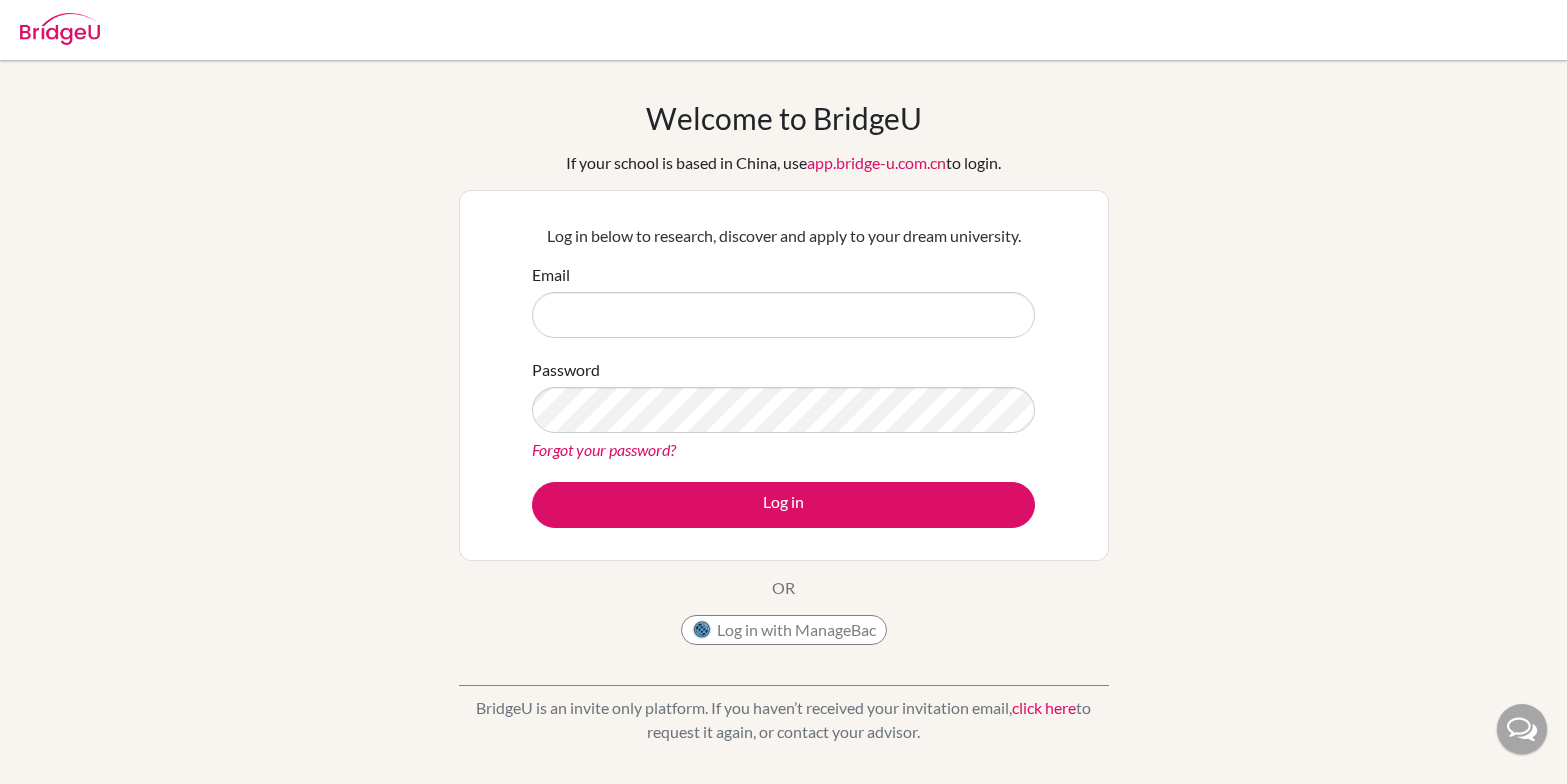 scroll, scrollTop: 0, scrollLeft: 0, axis: both 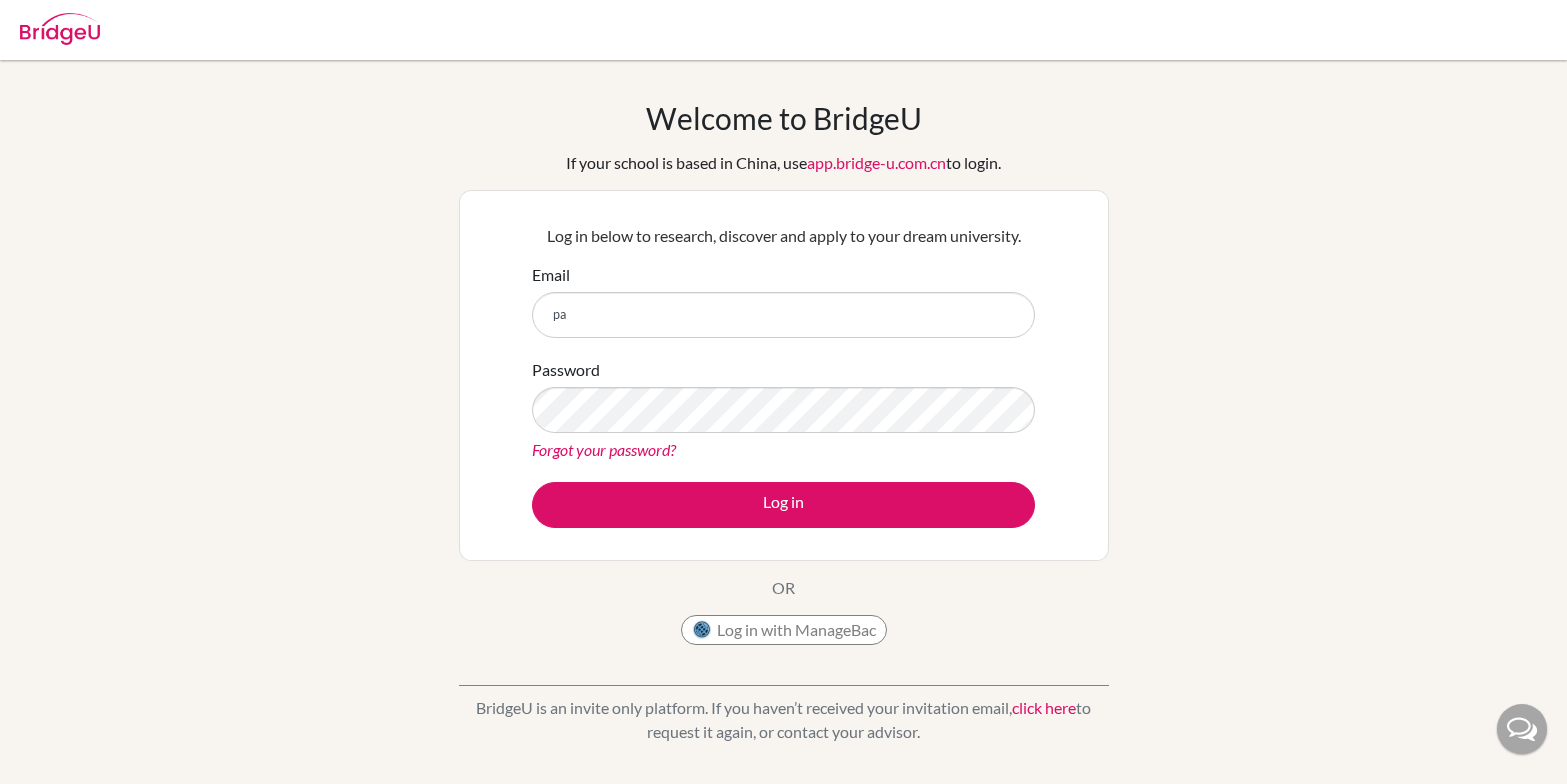 type on "[USERNAME]@[DOMAIN].in" 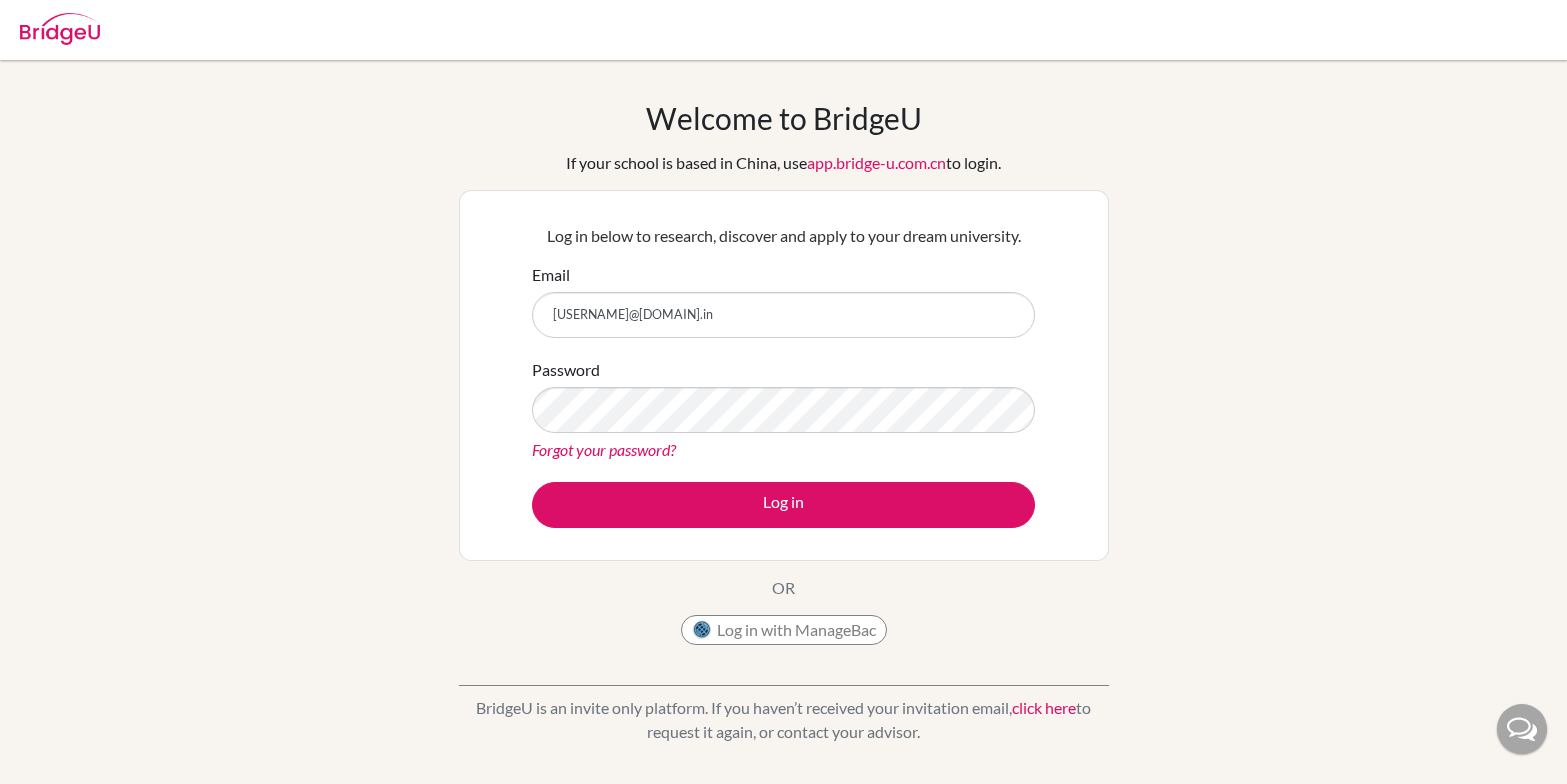 click on "click here" at bounding box center (1044, 707) 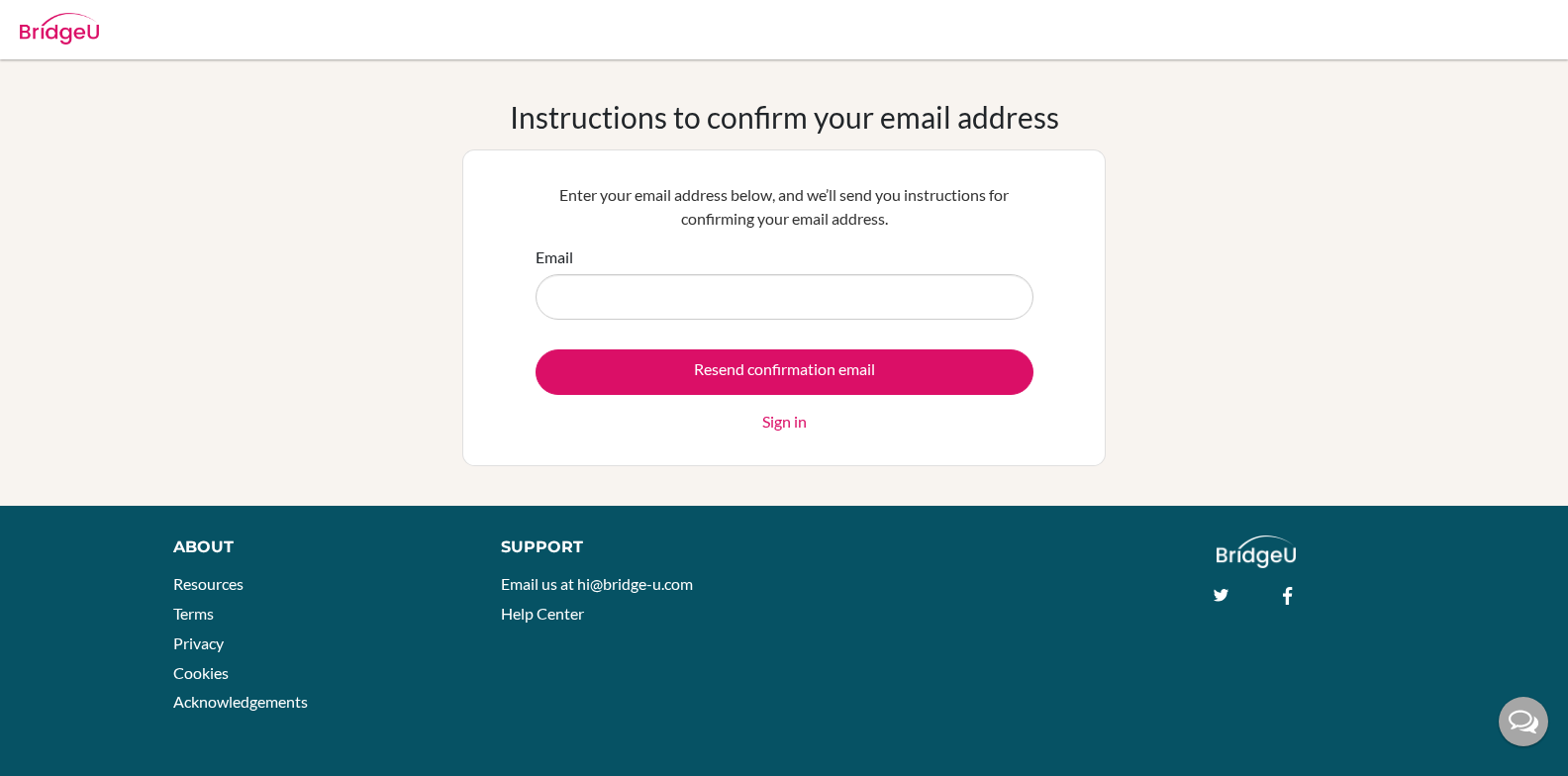scroll, scrollTop: 0, scrollLeft: 0, axis: both 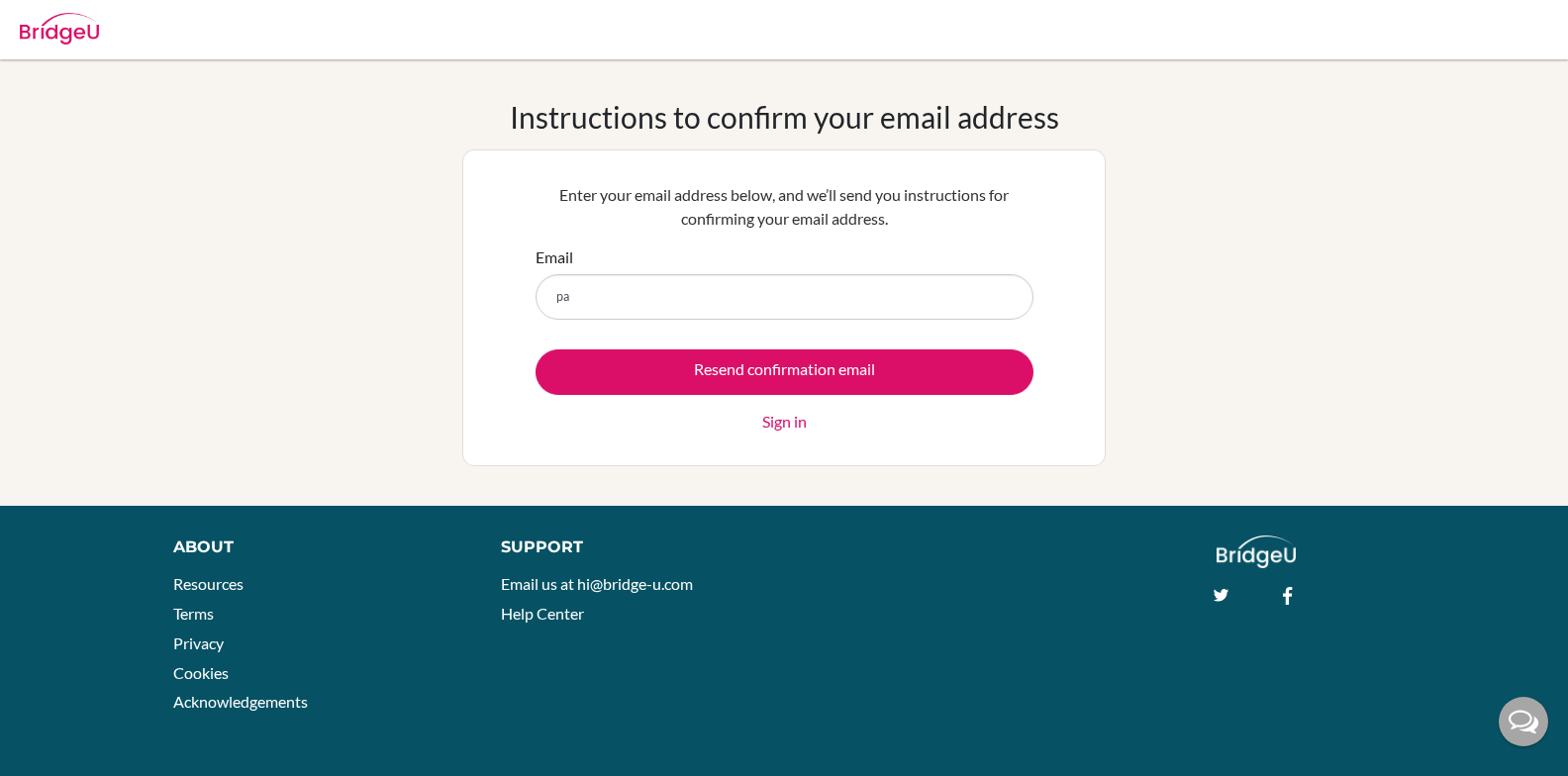 type on "[USERNAME]@[DOMAIN].in" 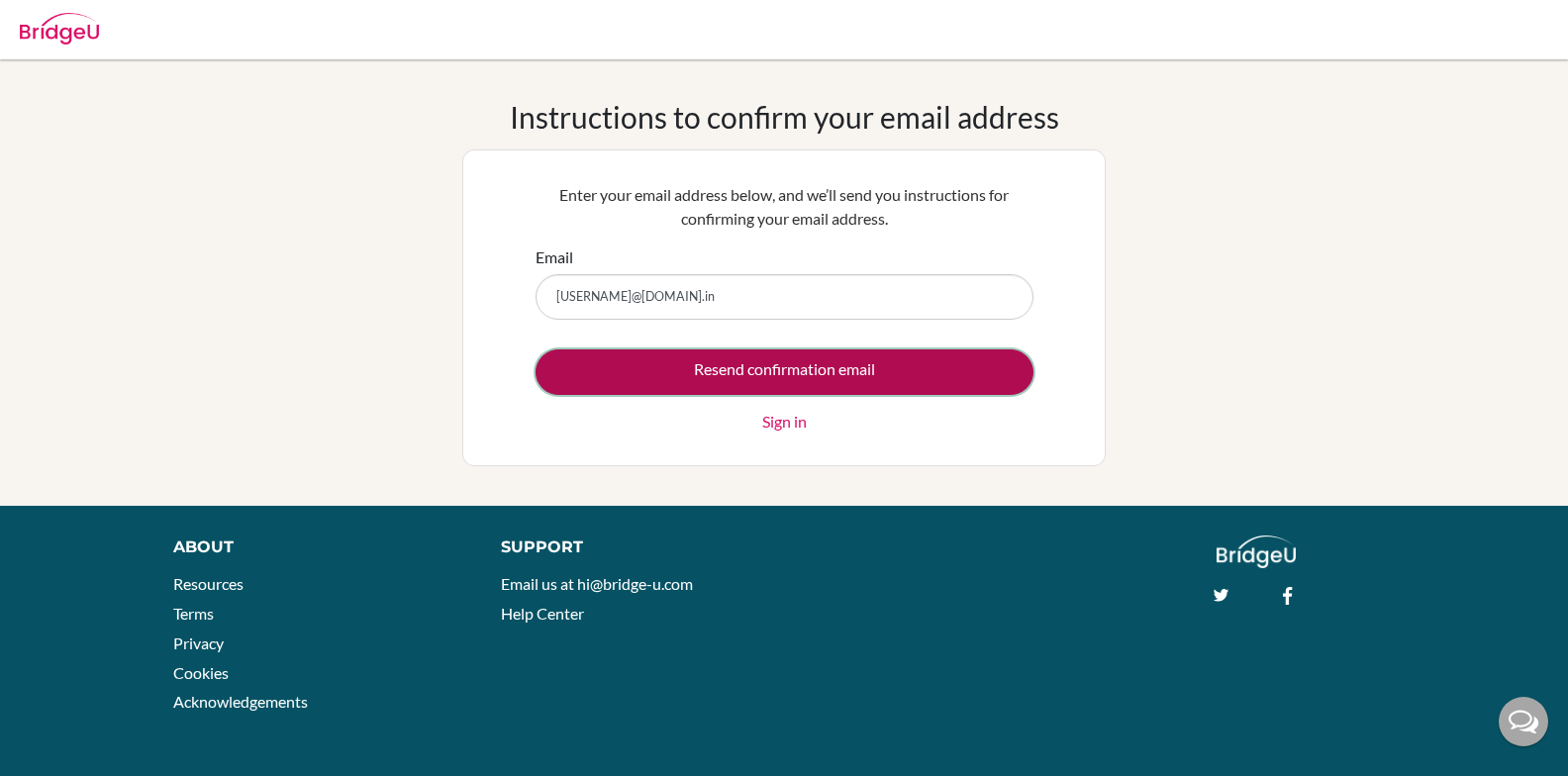 click on "Resend confirmation email" at bounding box center [784, 372] 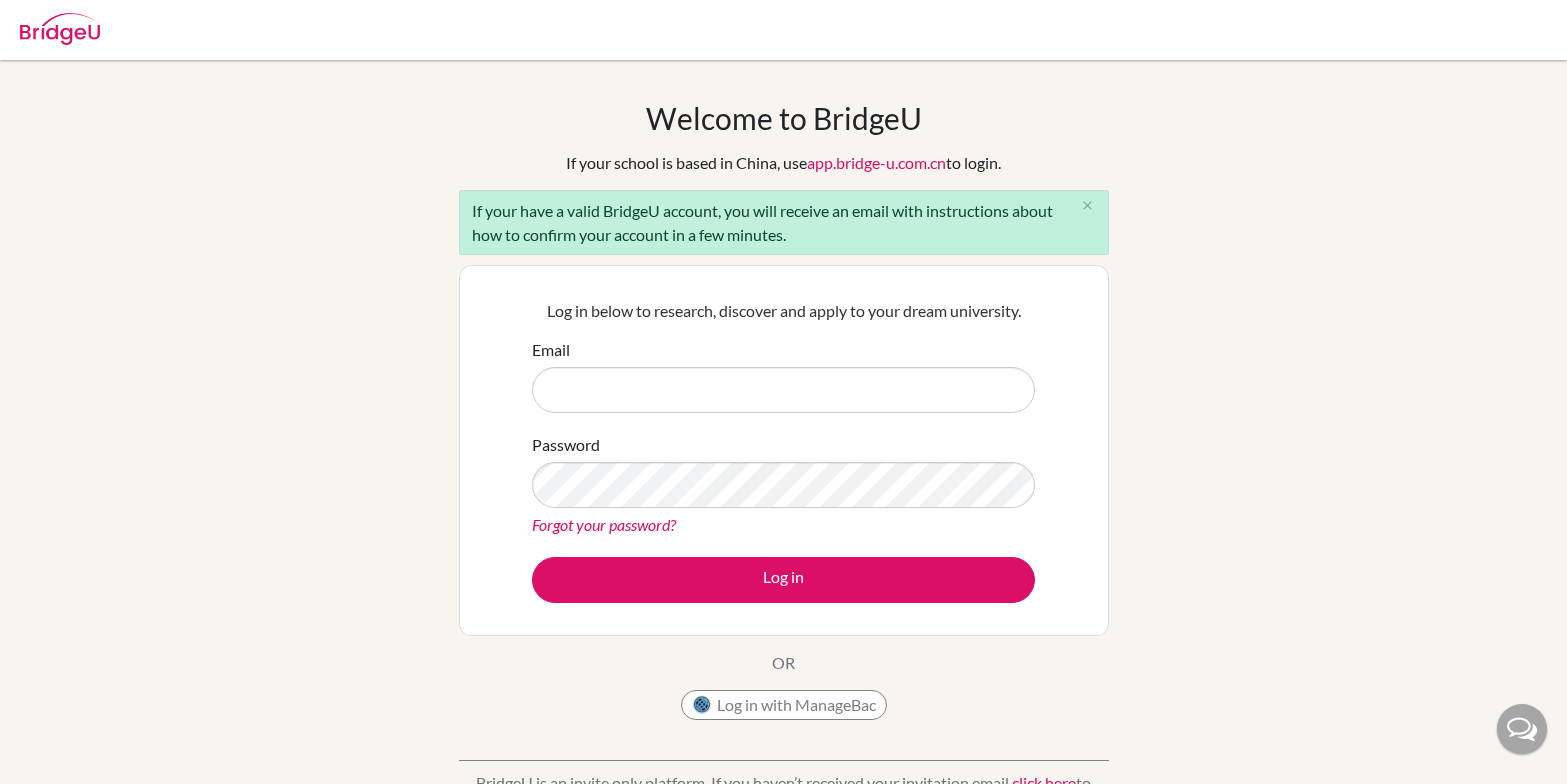 scroll, scrollTop: 0, scrollLeft: 0, axis: both 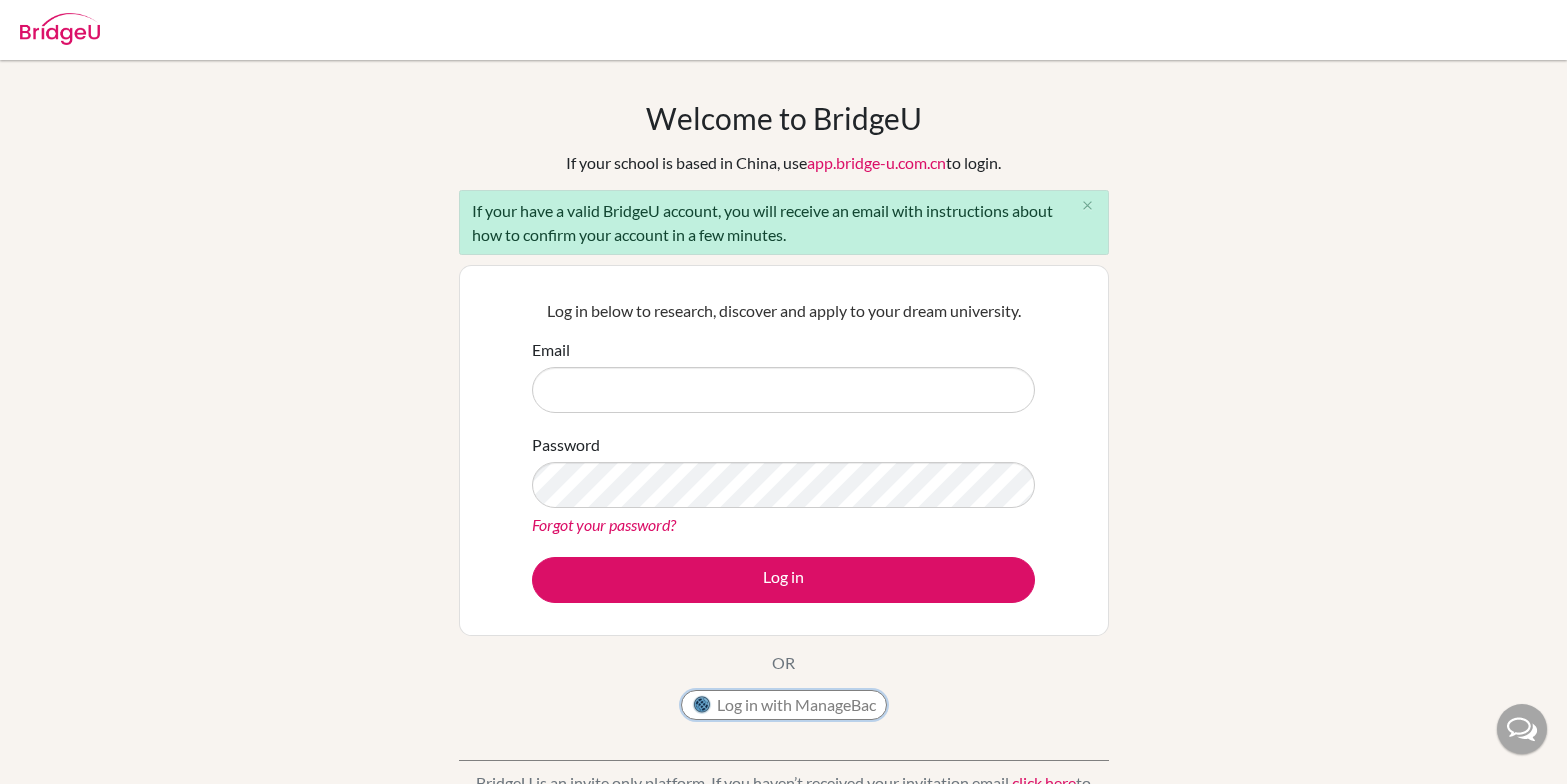 click at bounding box center (702, 705) 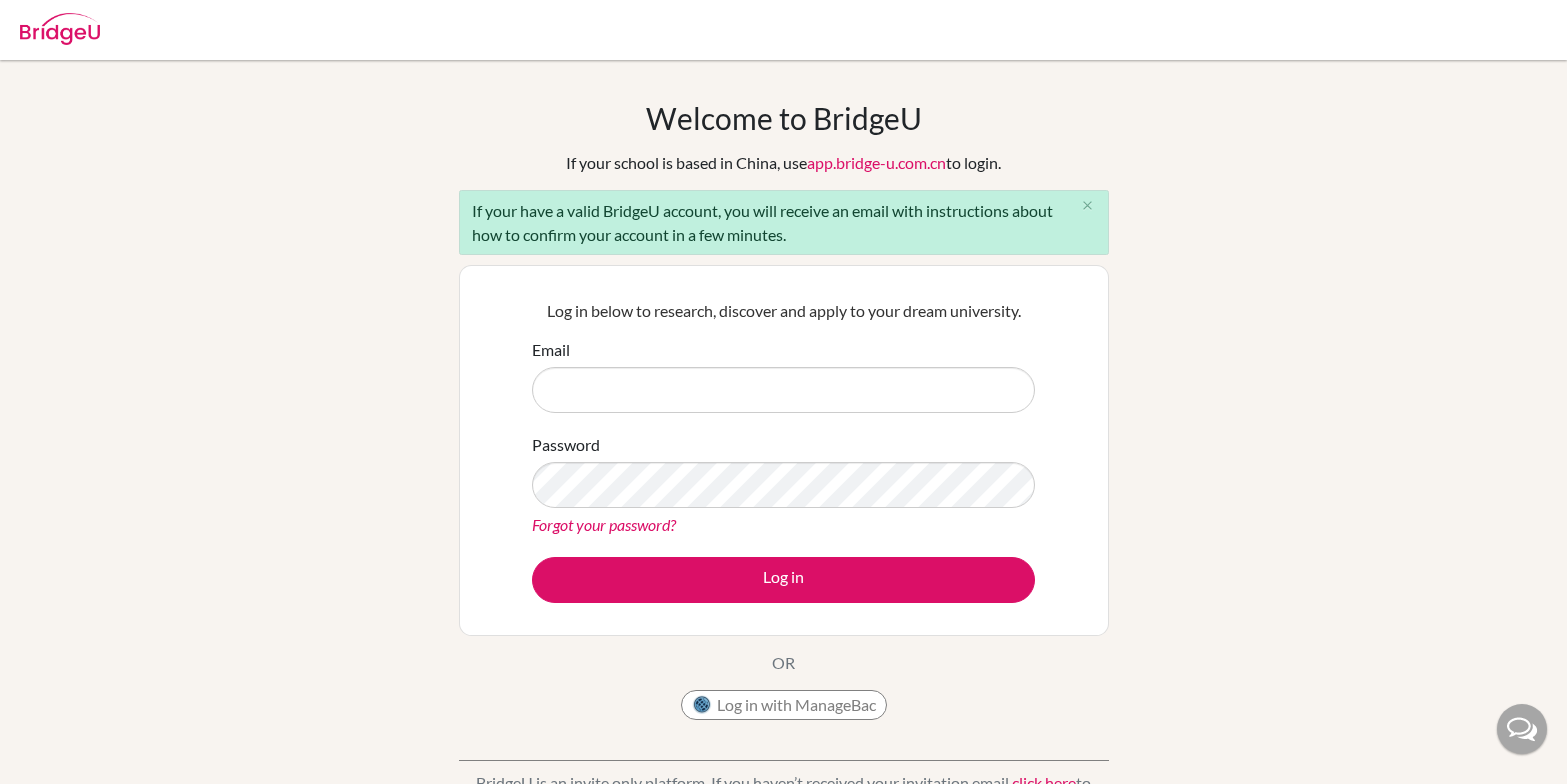 scroll, scrollTop: 0, scrollLeft: 0, axis: both 